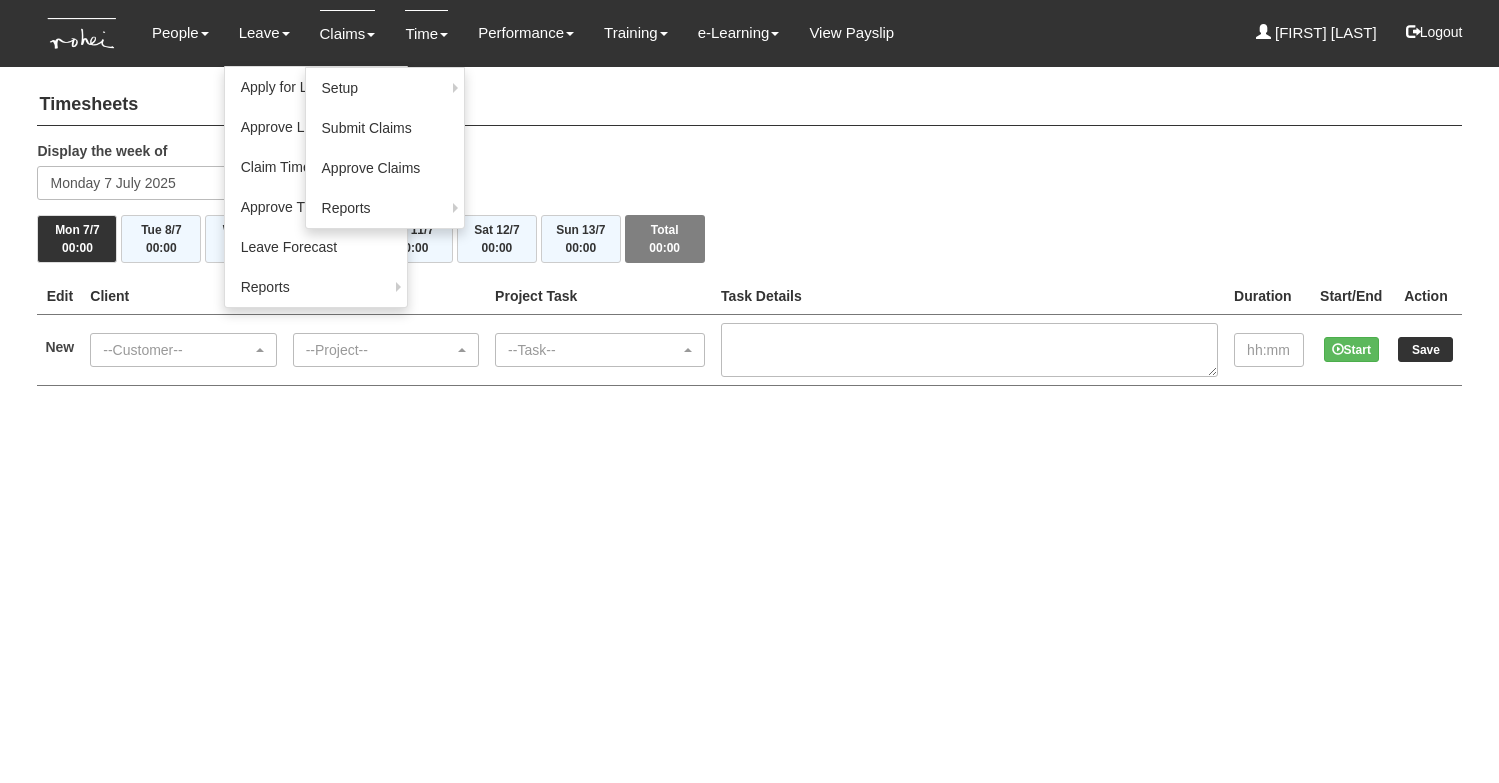 scroll, scrollTop: 0, scrollLeft: 0, axis: both 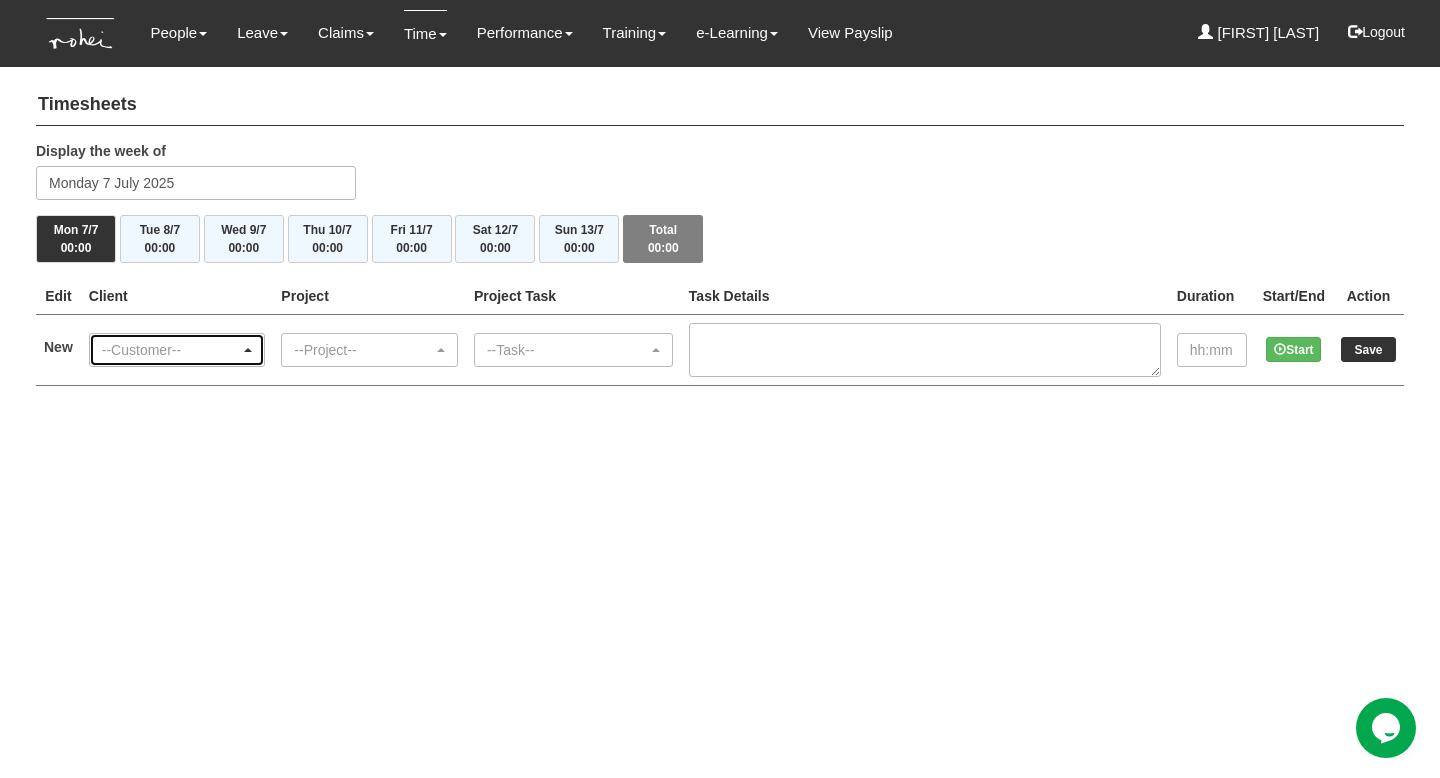 click on "--Customer--" at bounding box center (177, 350) 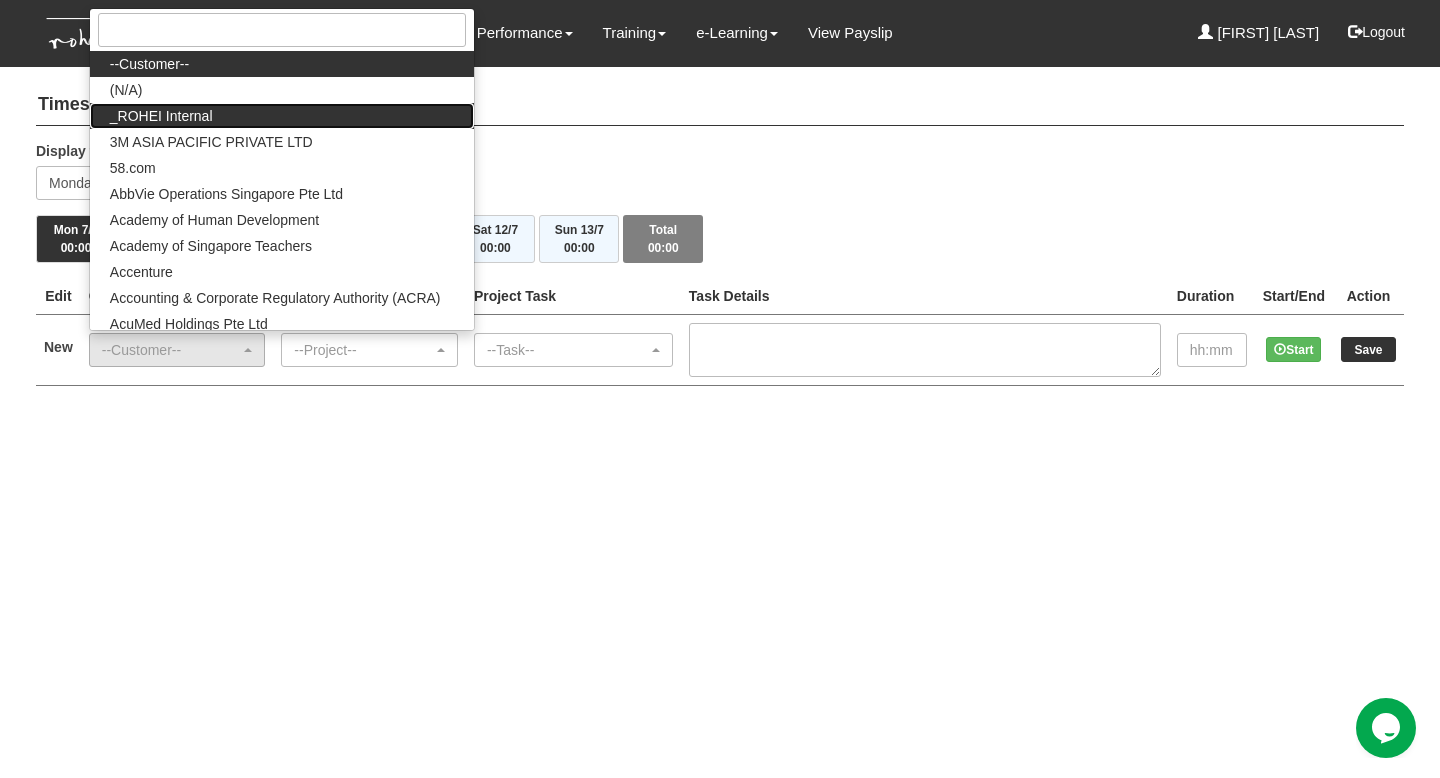 click on "_ROHEI Internal" at bounding box center [149, 64] 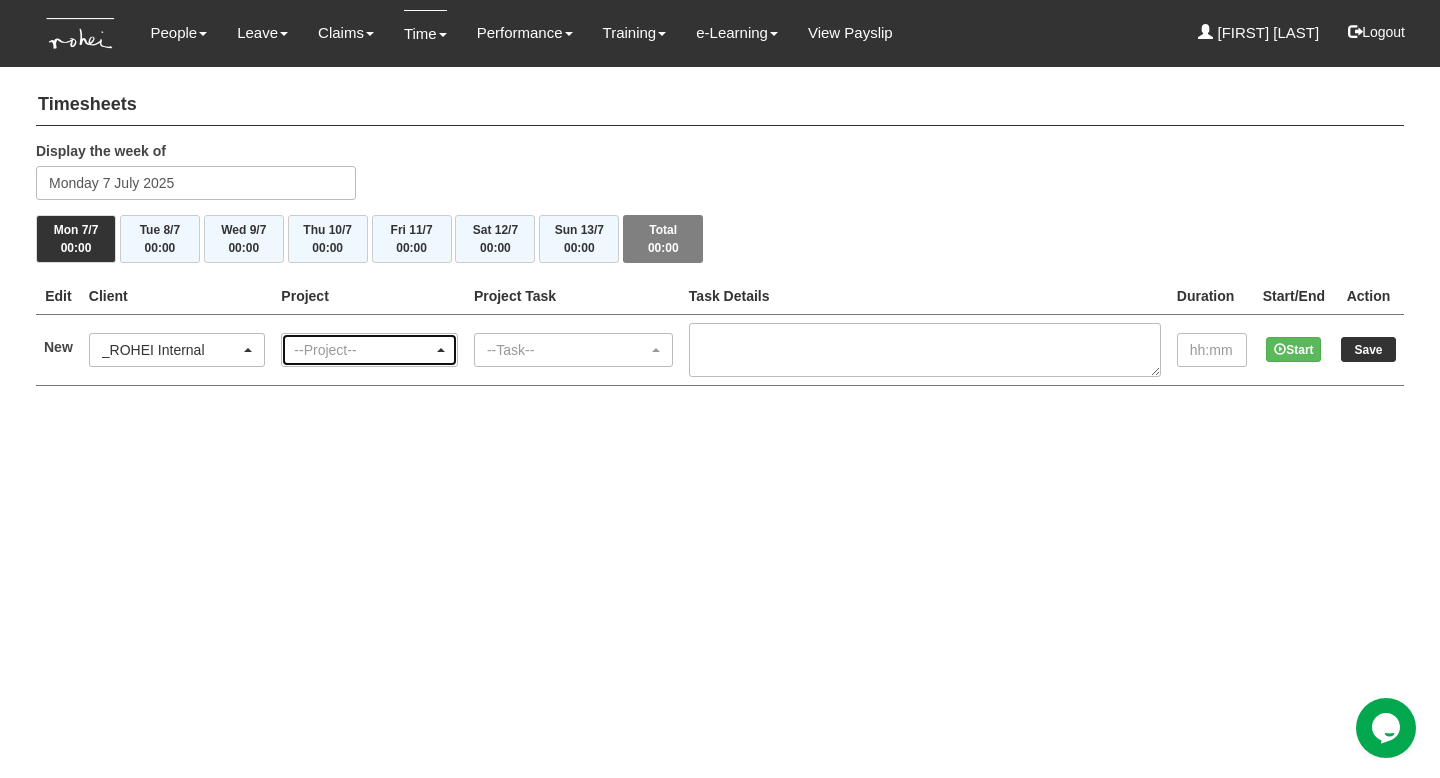 click on "--Project--" at bounding box center (369, 350) 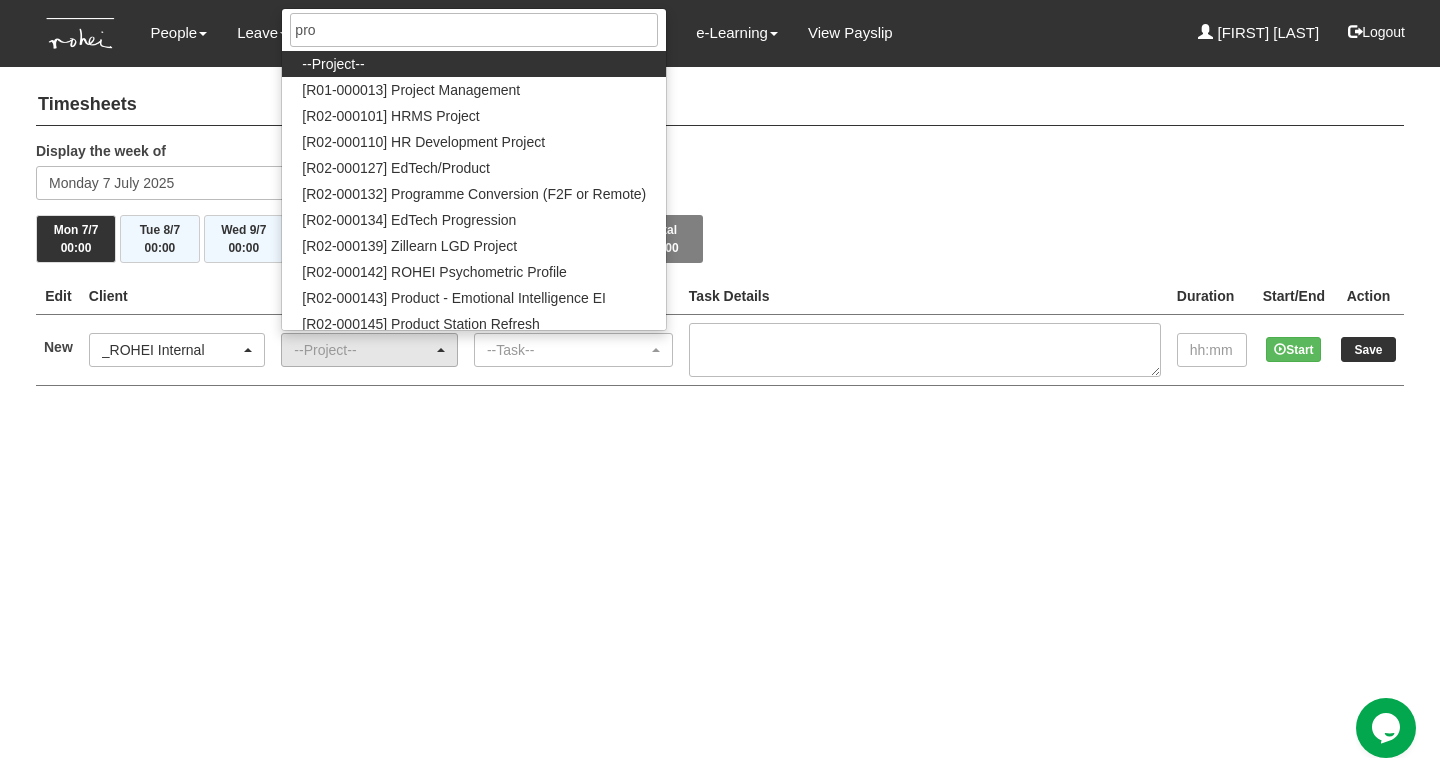 click on "--Project--" at bounding box center (474, 64) 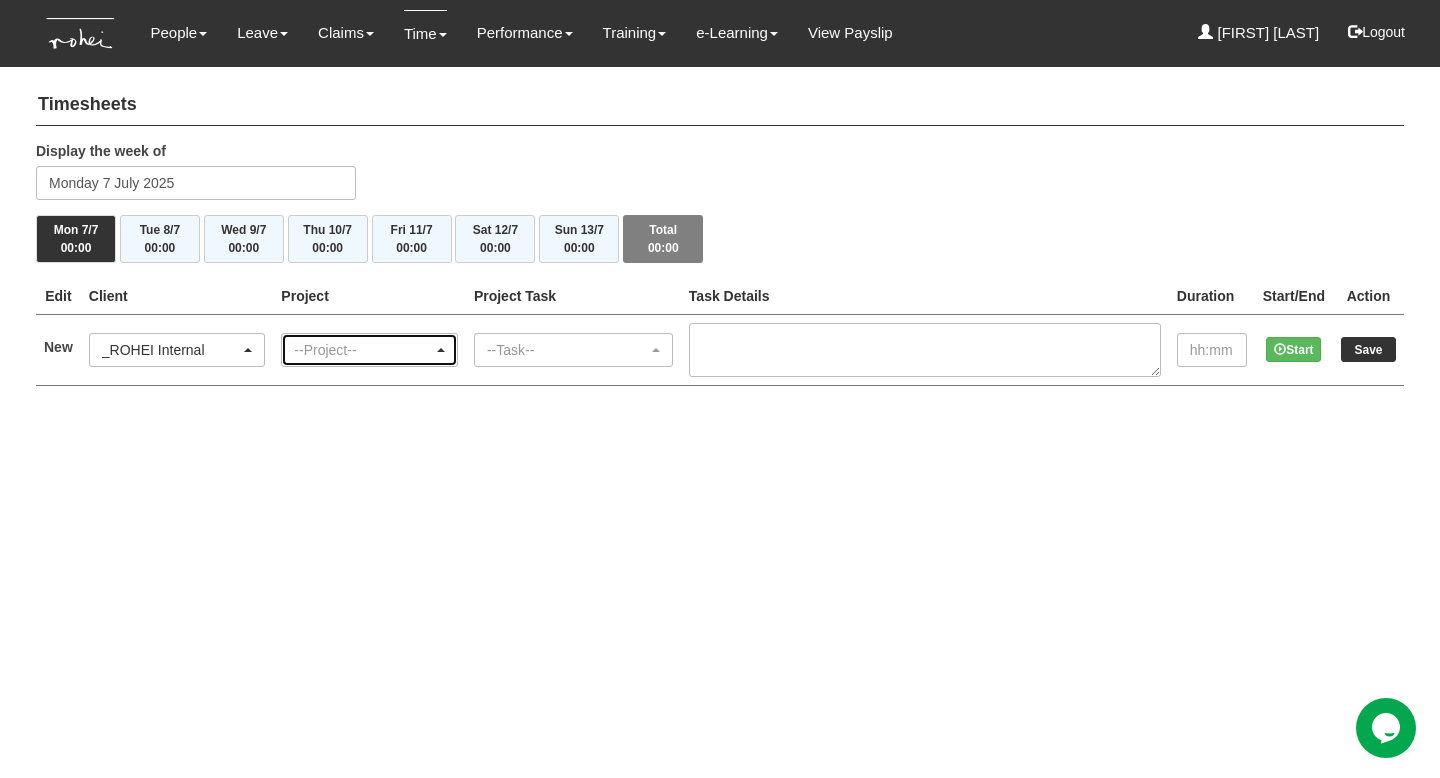click on "--Project--" at bounding box center (363, 350) 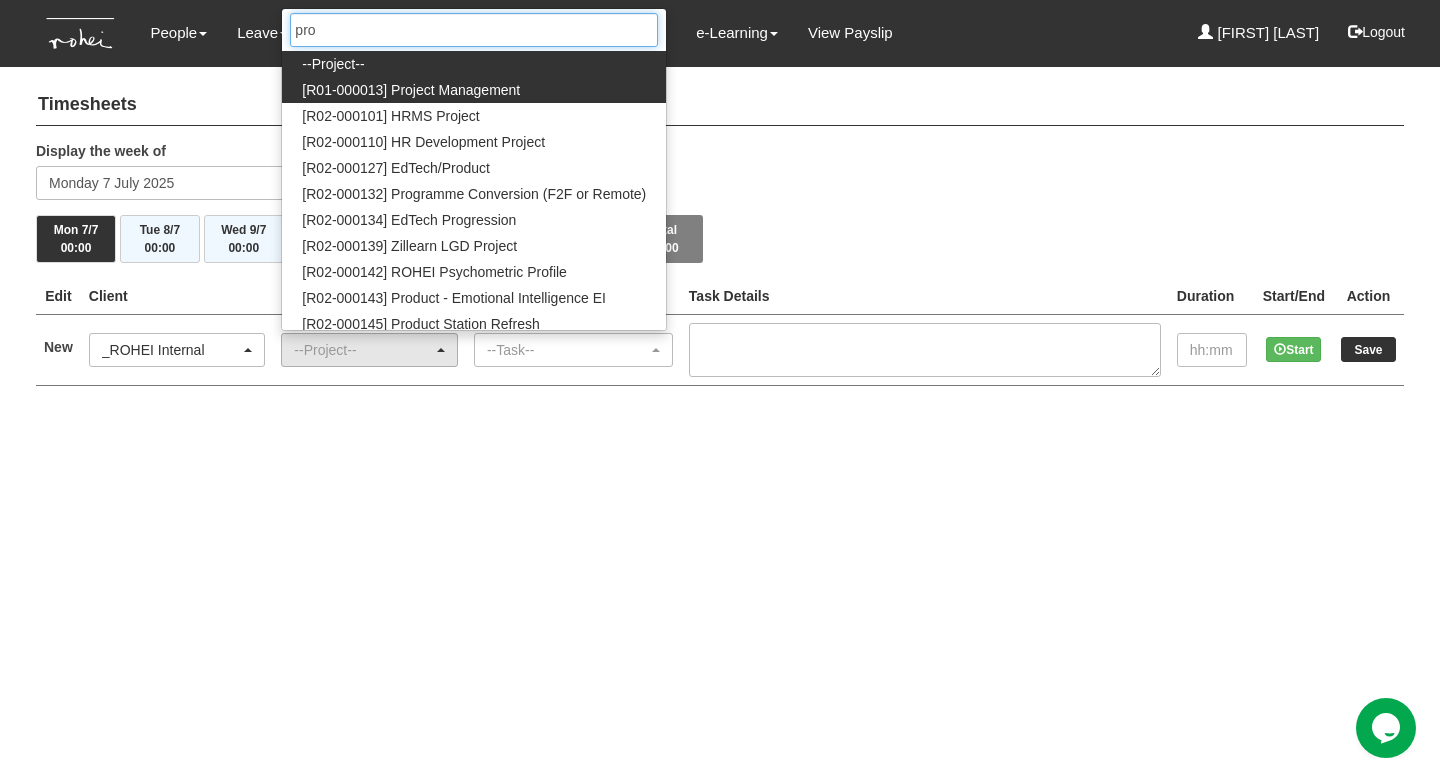 type on "pro" 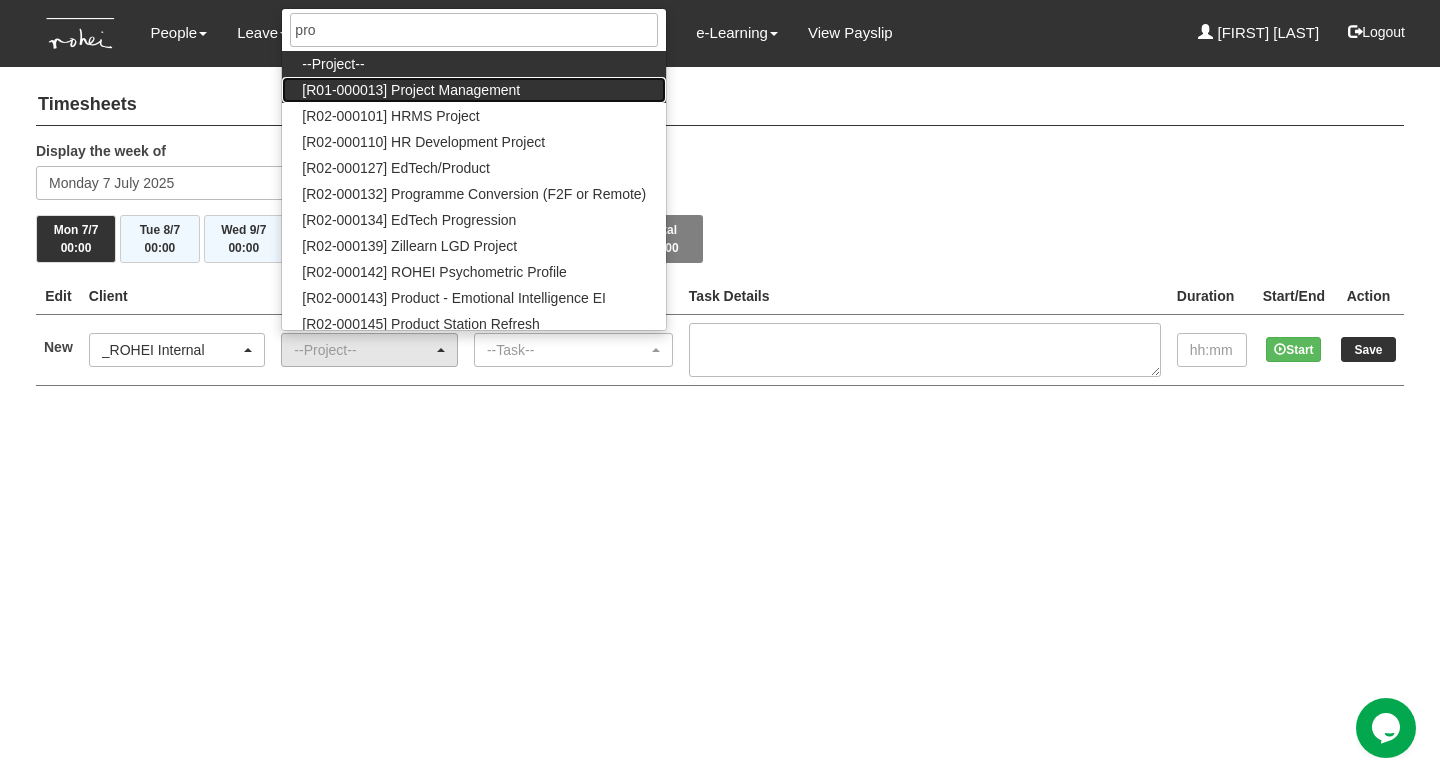click on "[R01-000013] Project Management" at bounding box center (333, 64) 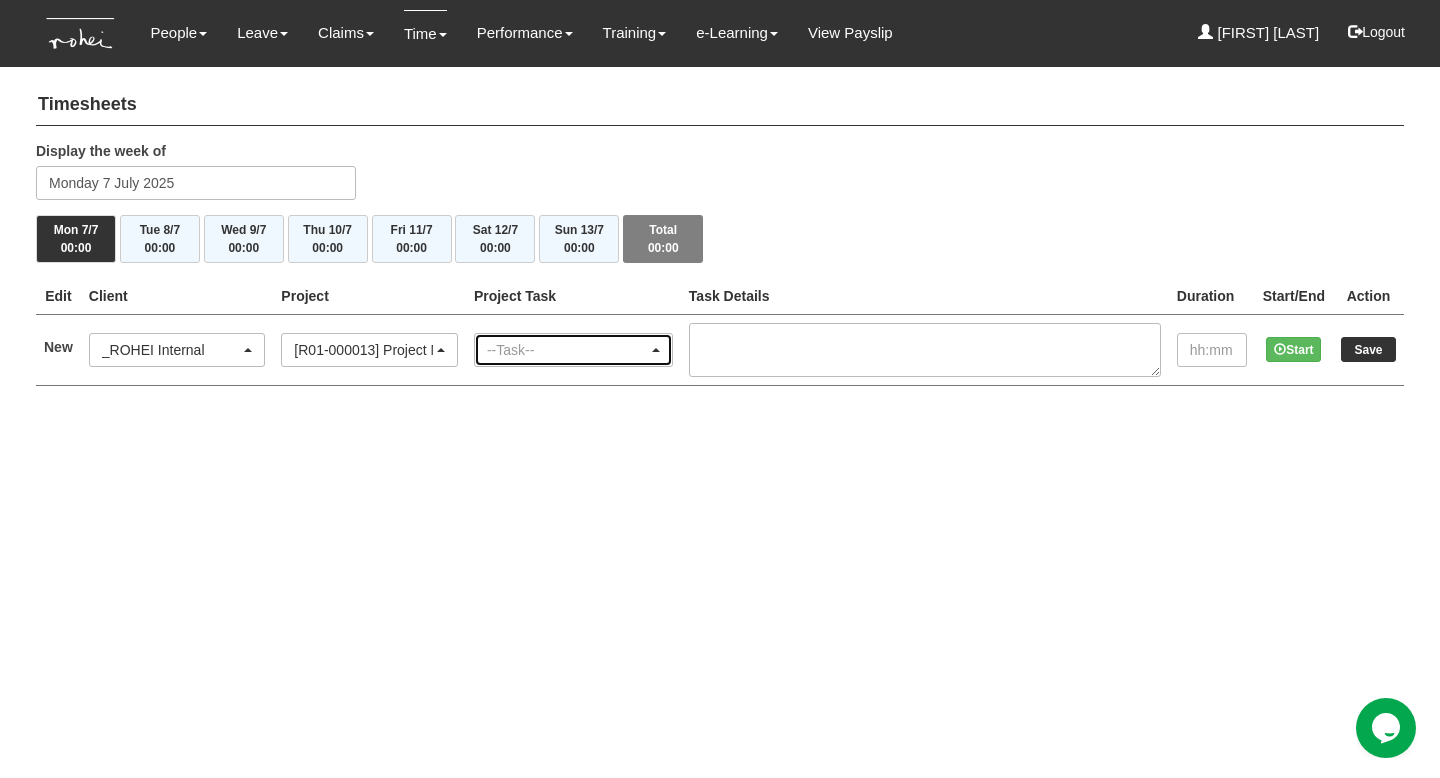 click on "--Task--" at bounding box center [567, 350] 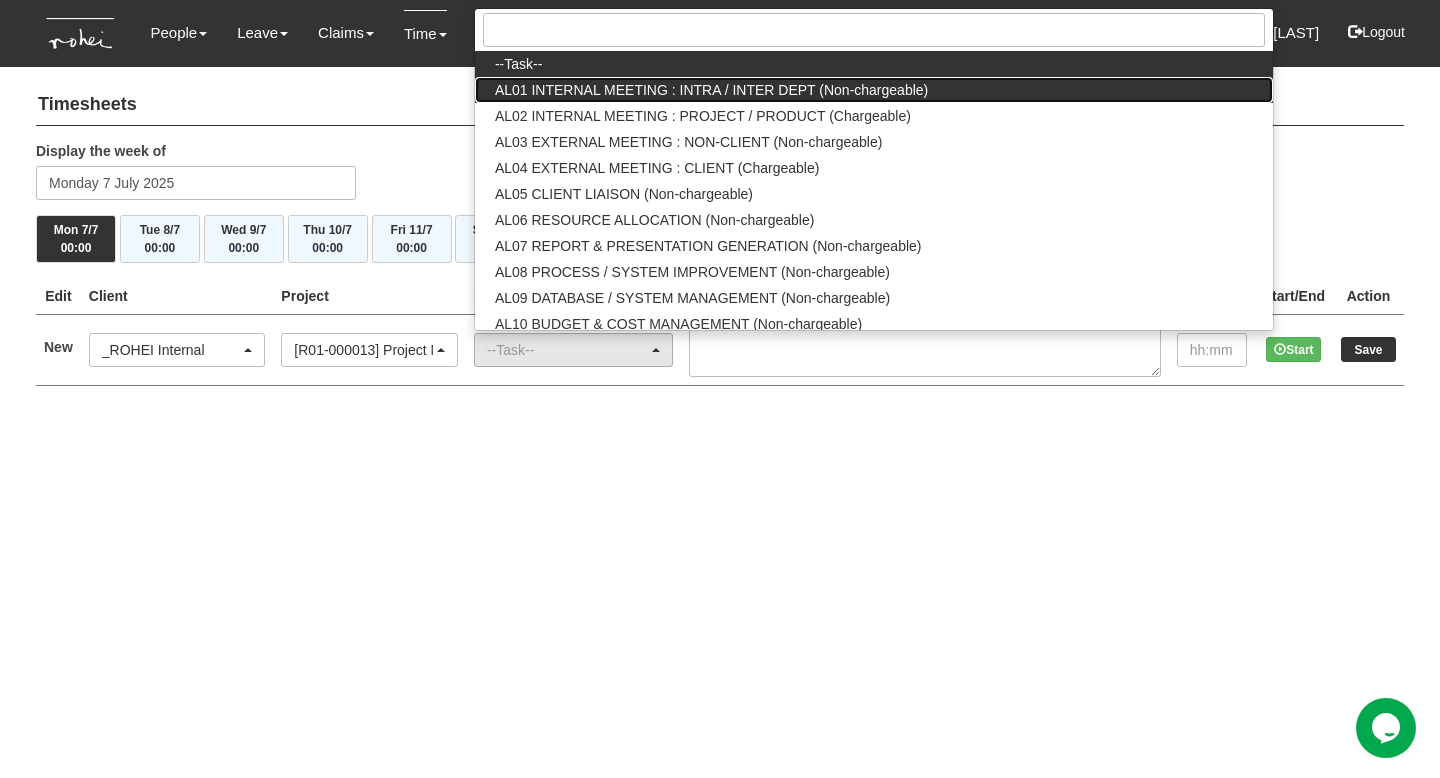 click on "AL01 INTERNAL MEETING : INTRA / INTER DEPT (Non-chargeable)" at bounding box center [874, 64] 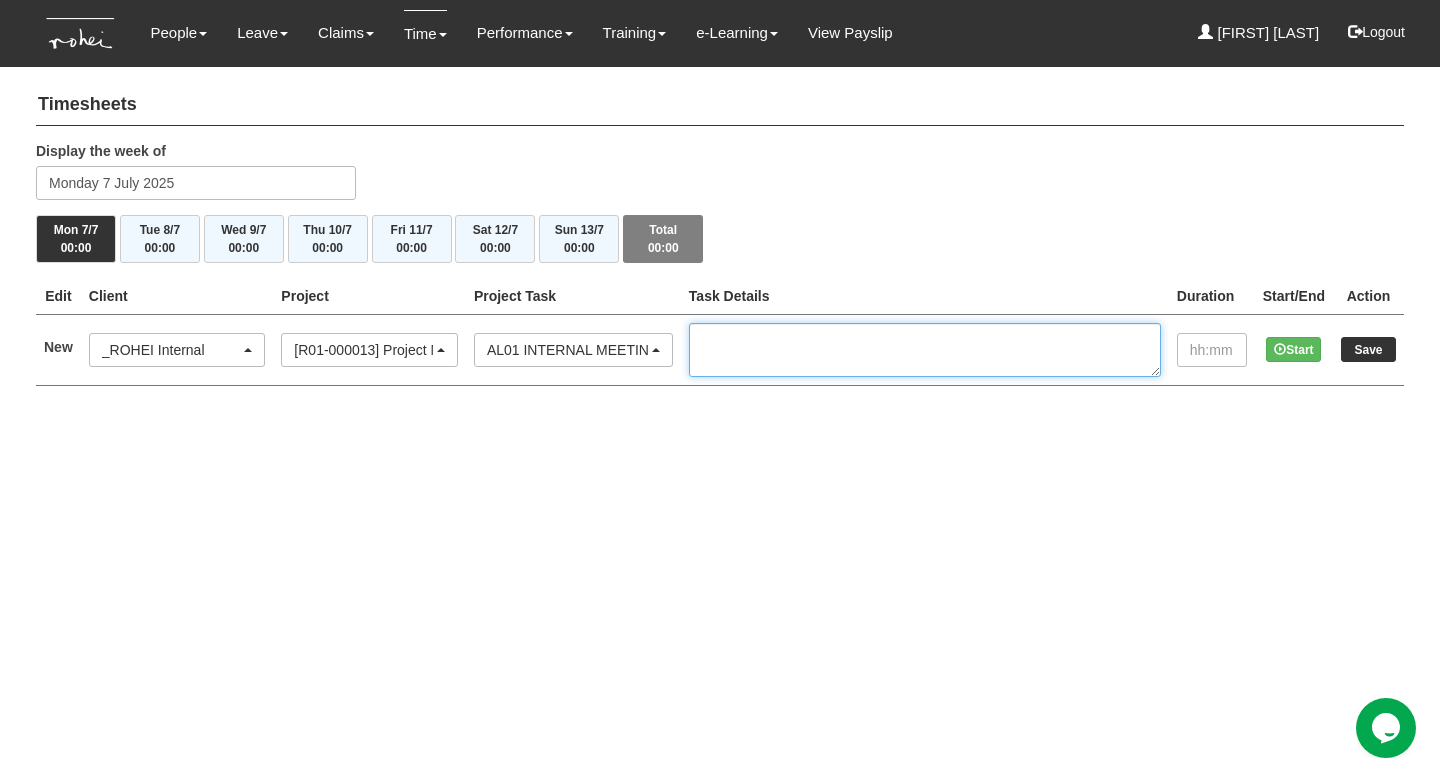 click at bounding box center [925, 350] 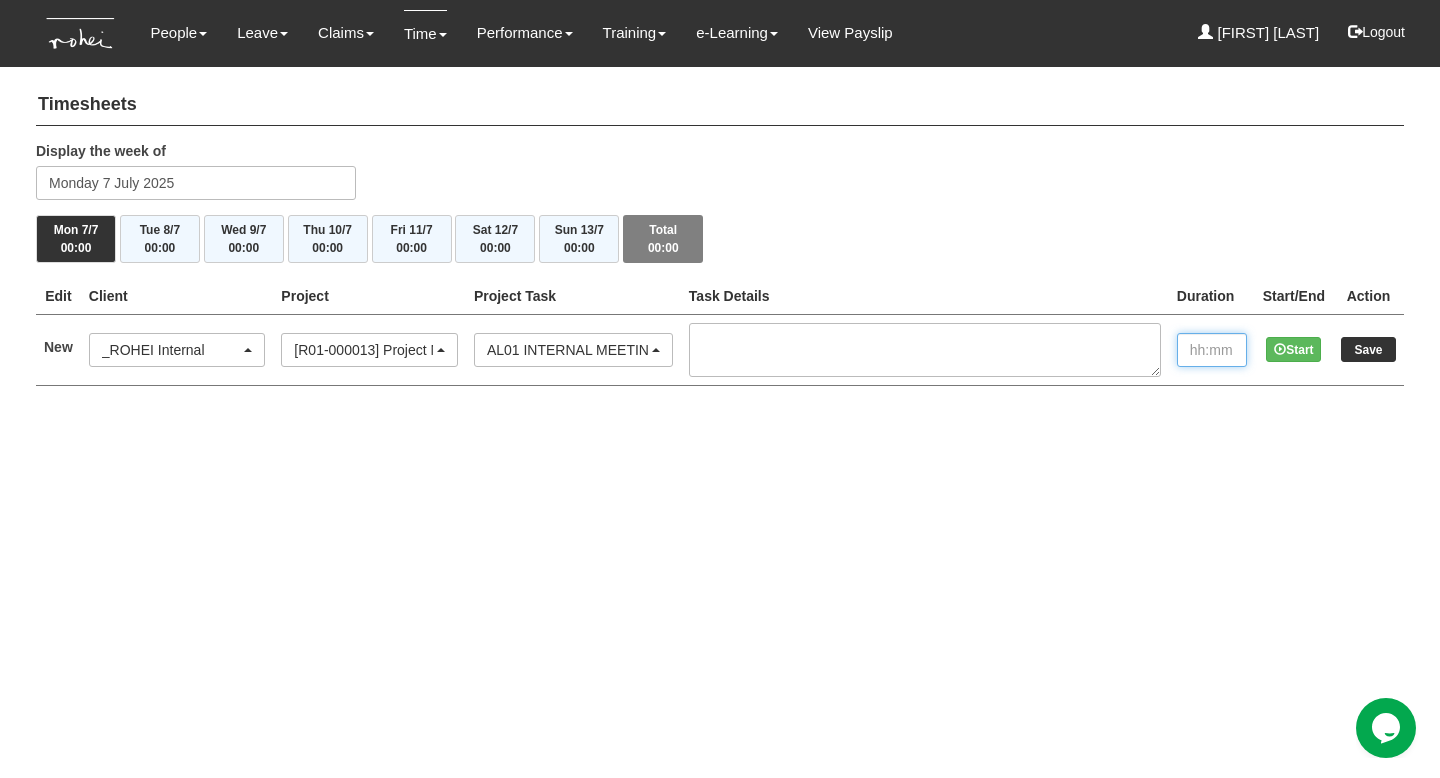 click at bounding box center [1212, 350] 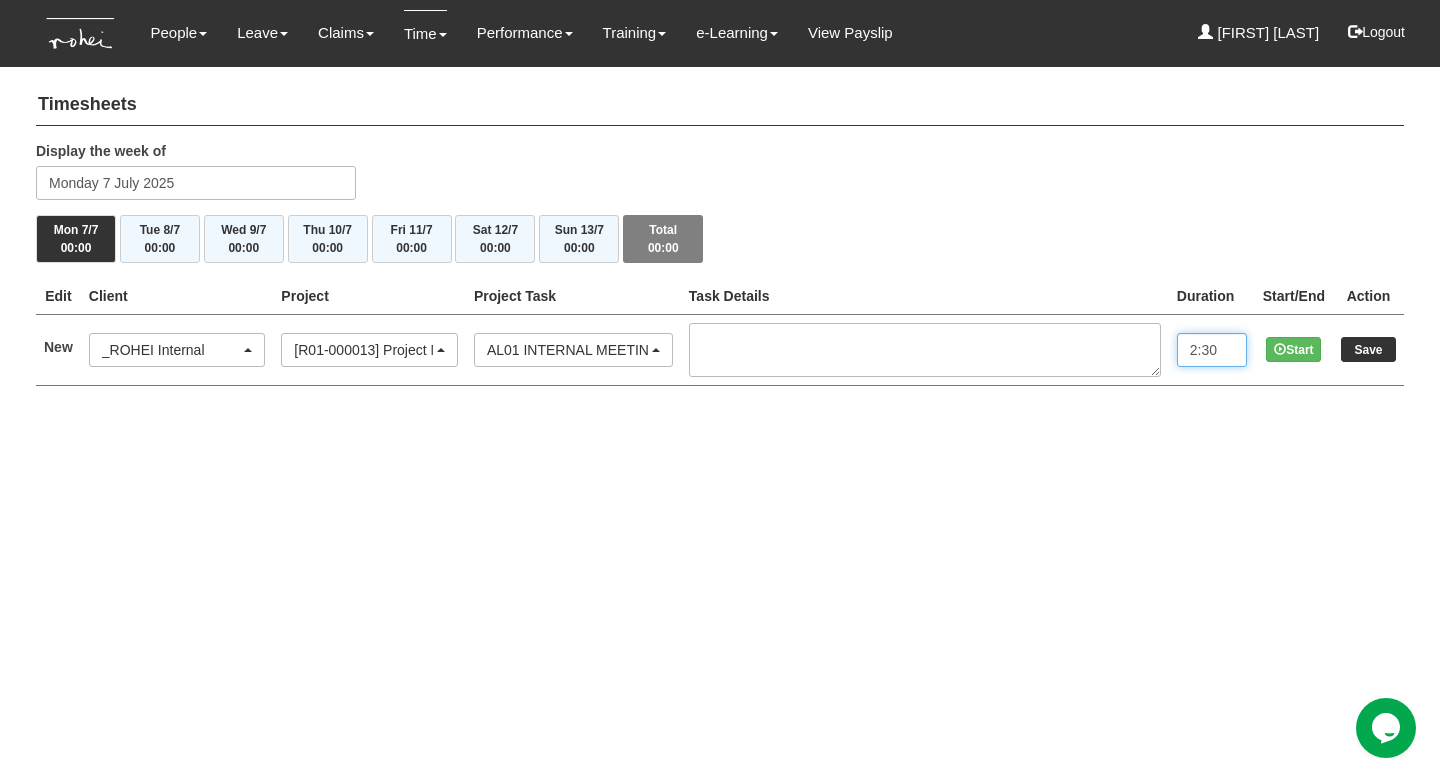 type on "2:30" 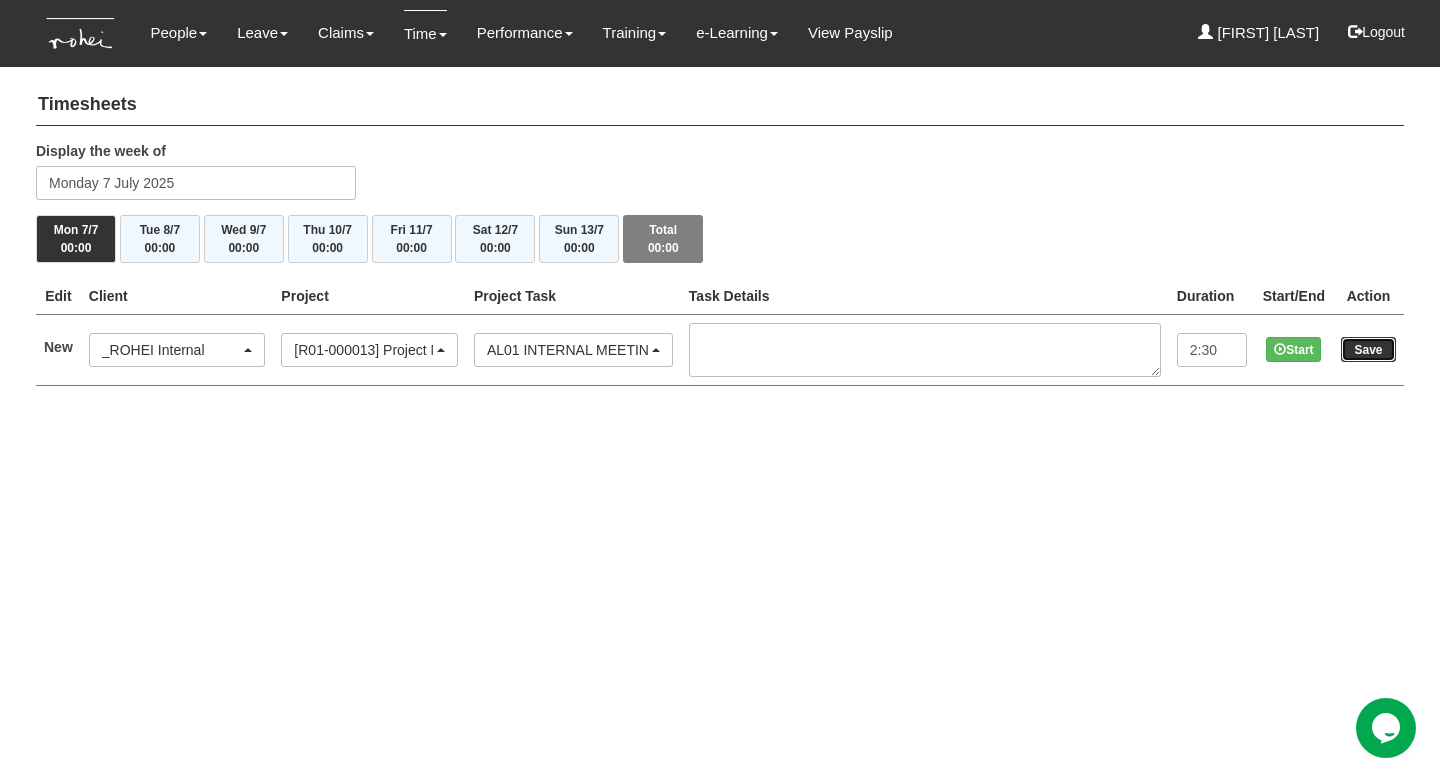 click on "Save" at bounding box center [1368, 349] 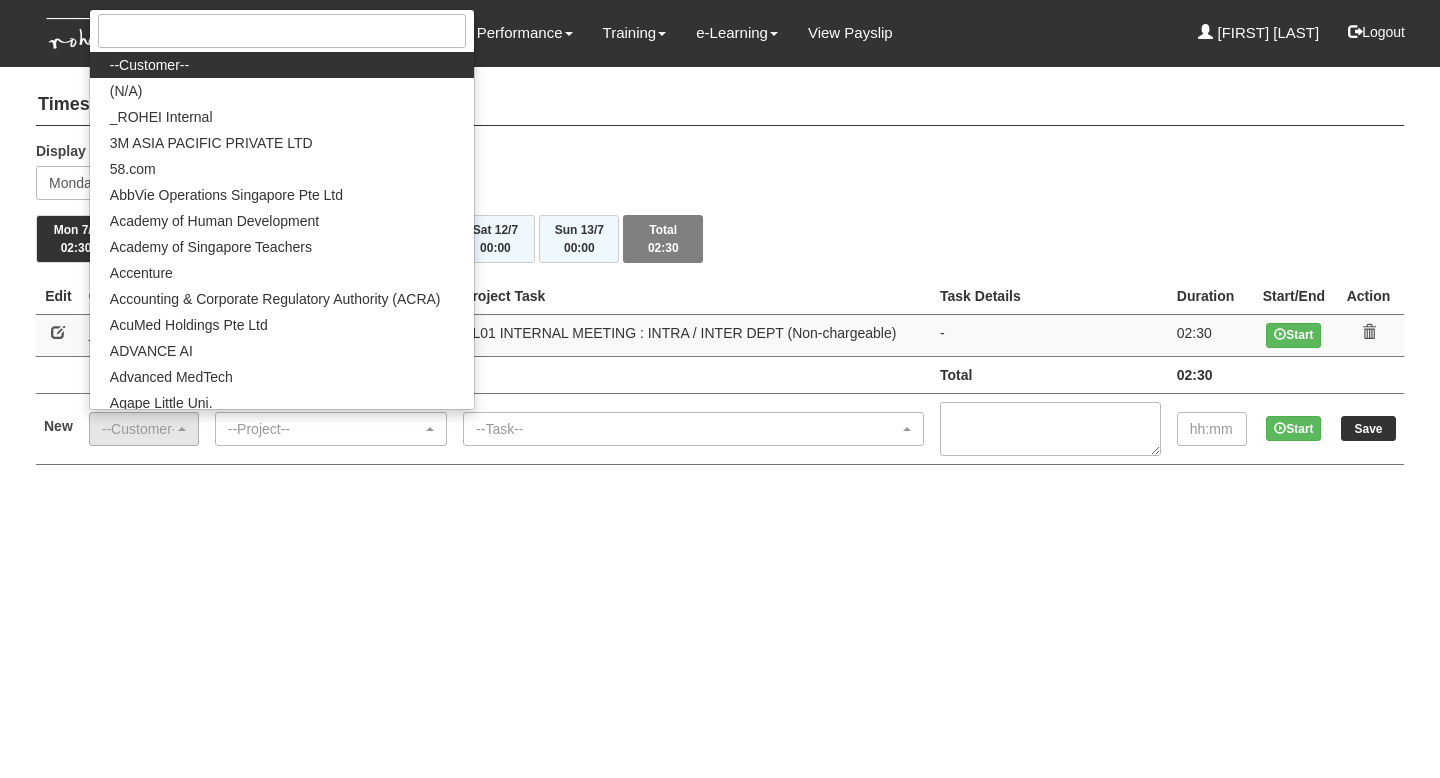 scroll, scrollTop: 0, scrollLeft: 0, axis: both 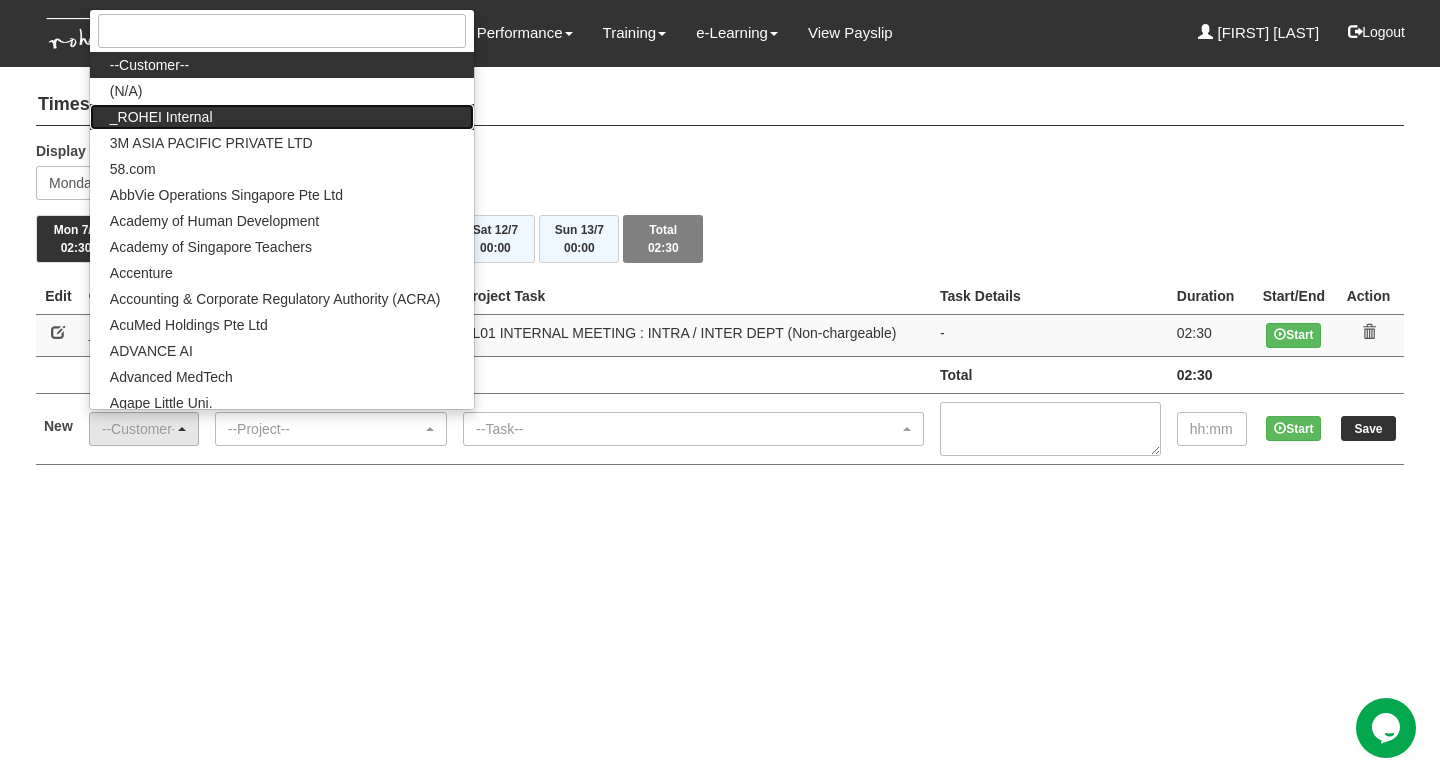 click on "_ROHEI Internal" at bounding box center (149, 65) 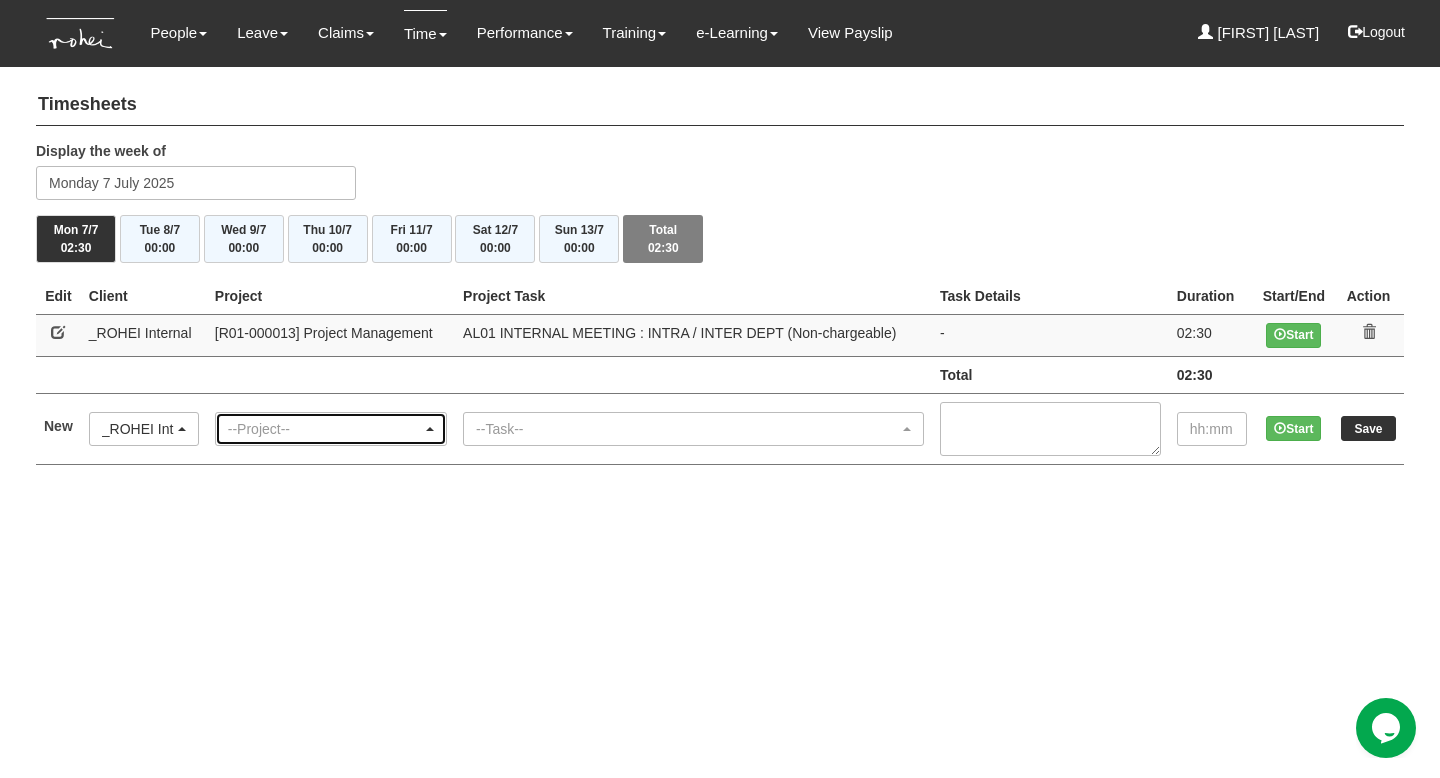 click on "--Project--" at bounding box center (331, 429) 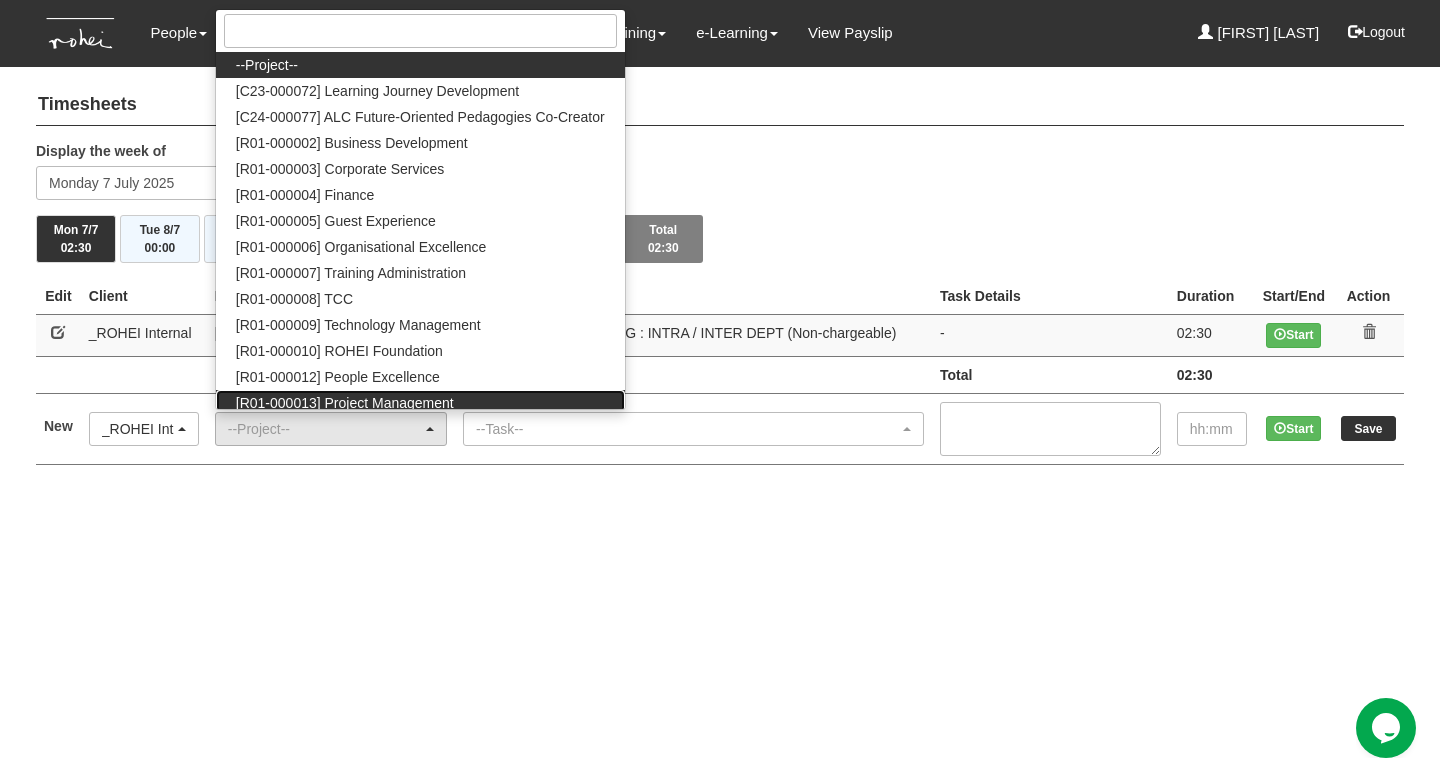 click on "[R01-000013] Project Management" at bounding box center [267, 65] 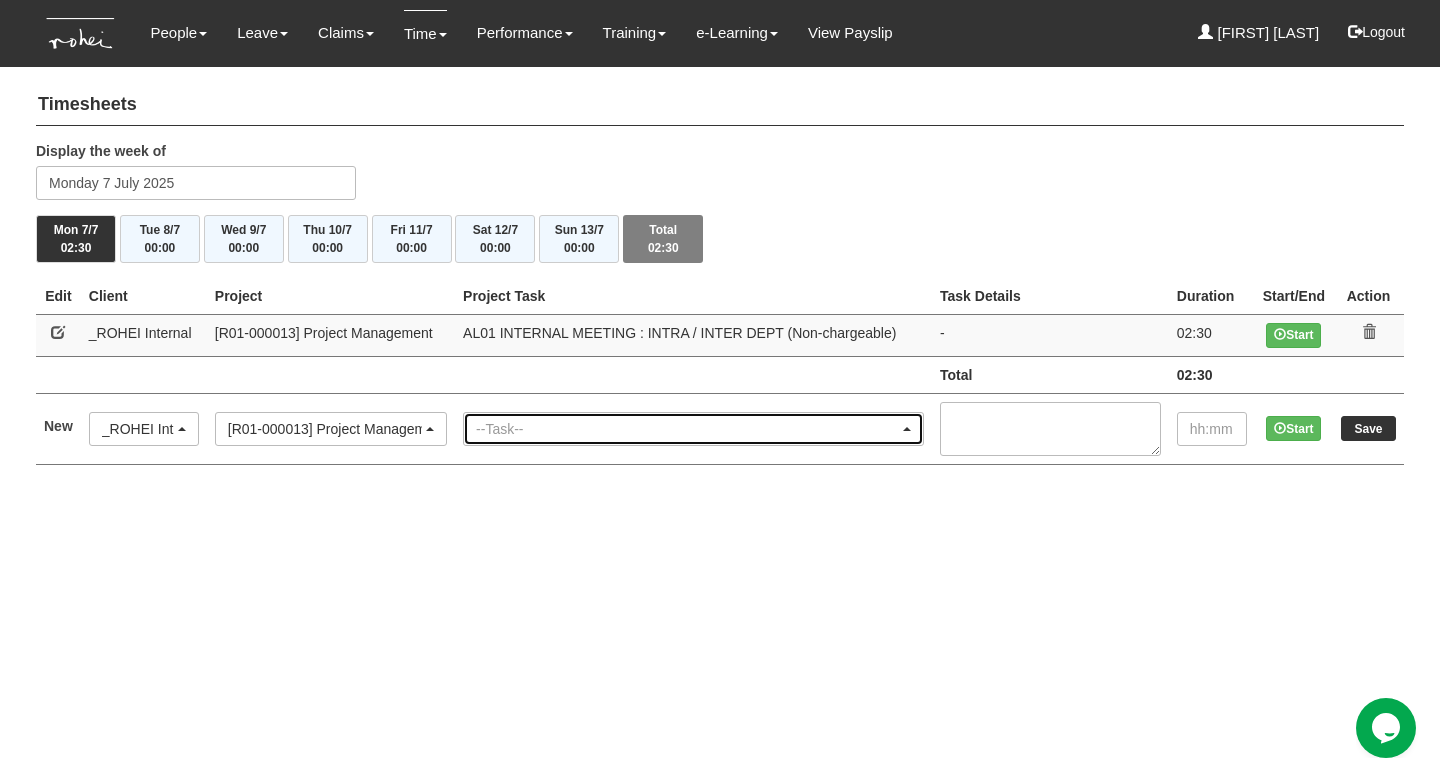 click on "--Task--" at bounding box center [687, 429] 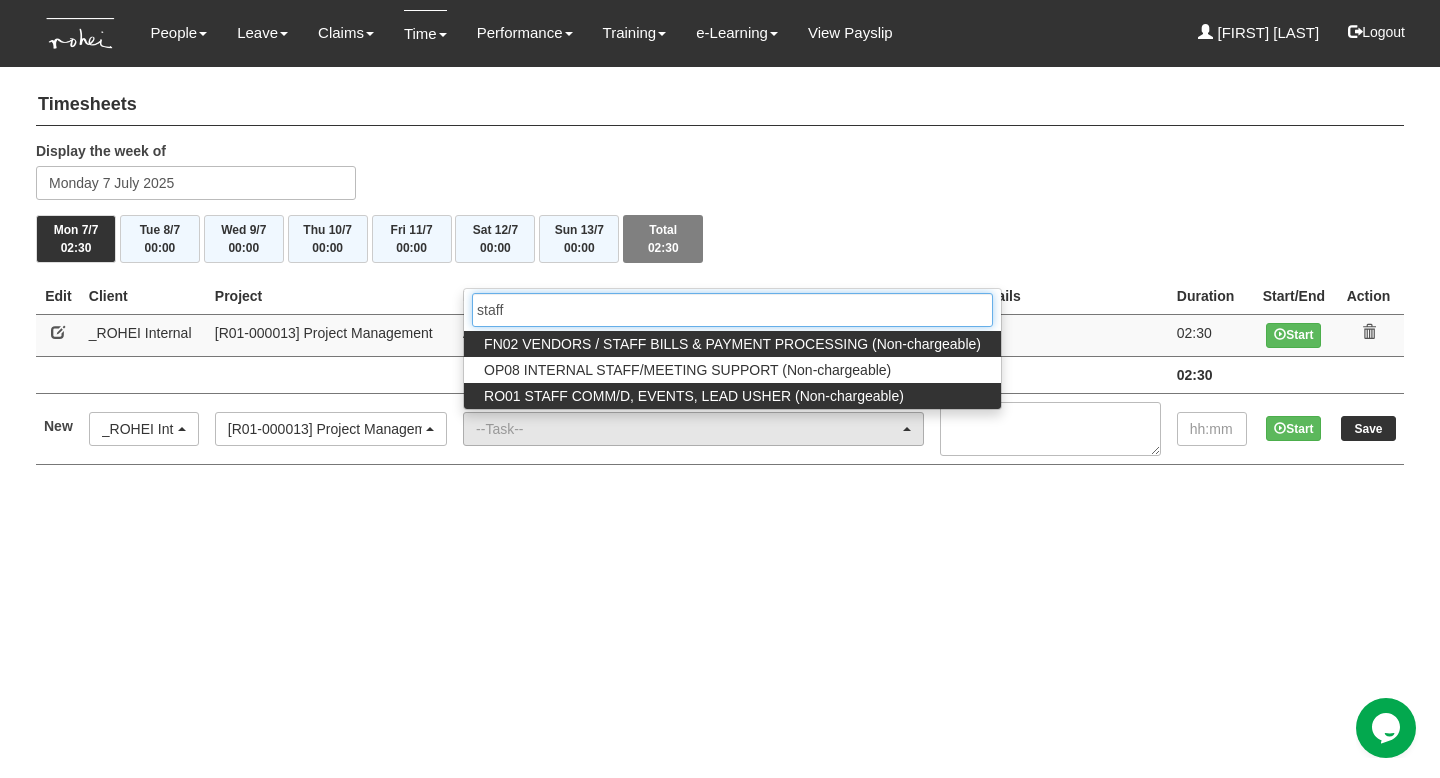 type on "staff" 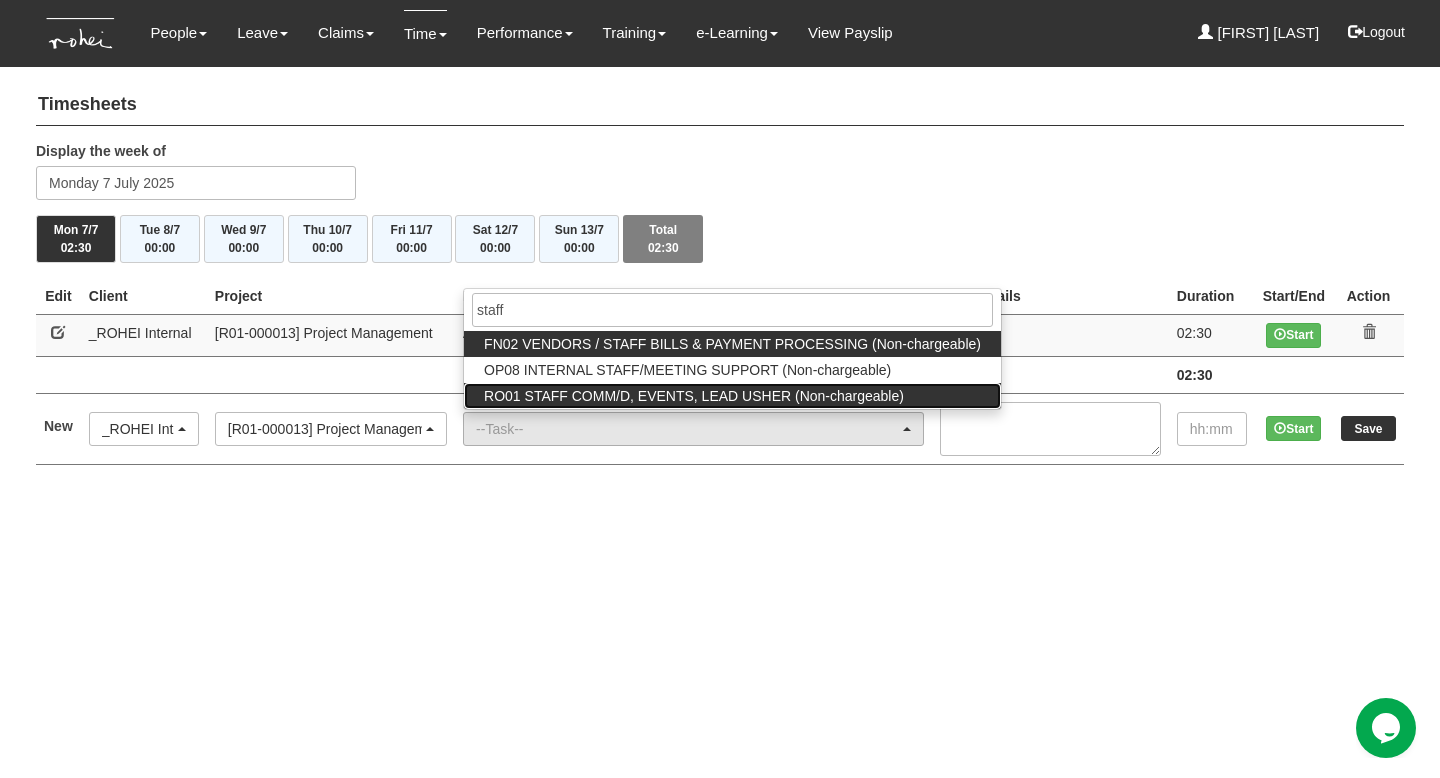 click on "RO01 STAFF COMM/D, EVENTS, LEAD USHER (Non-chargeable)" at bounding box center (732, 344) 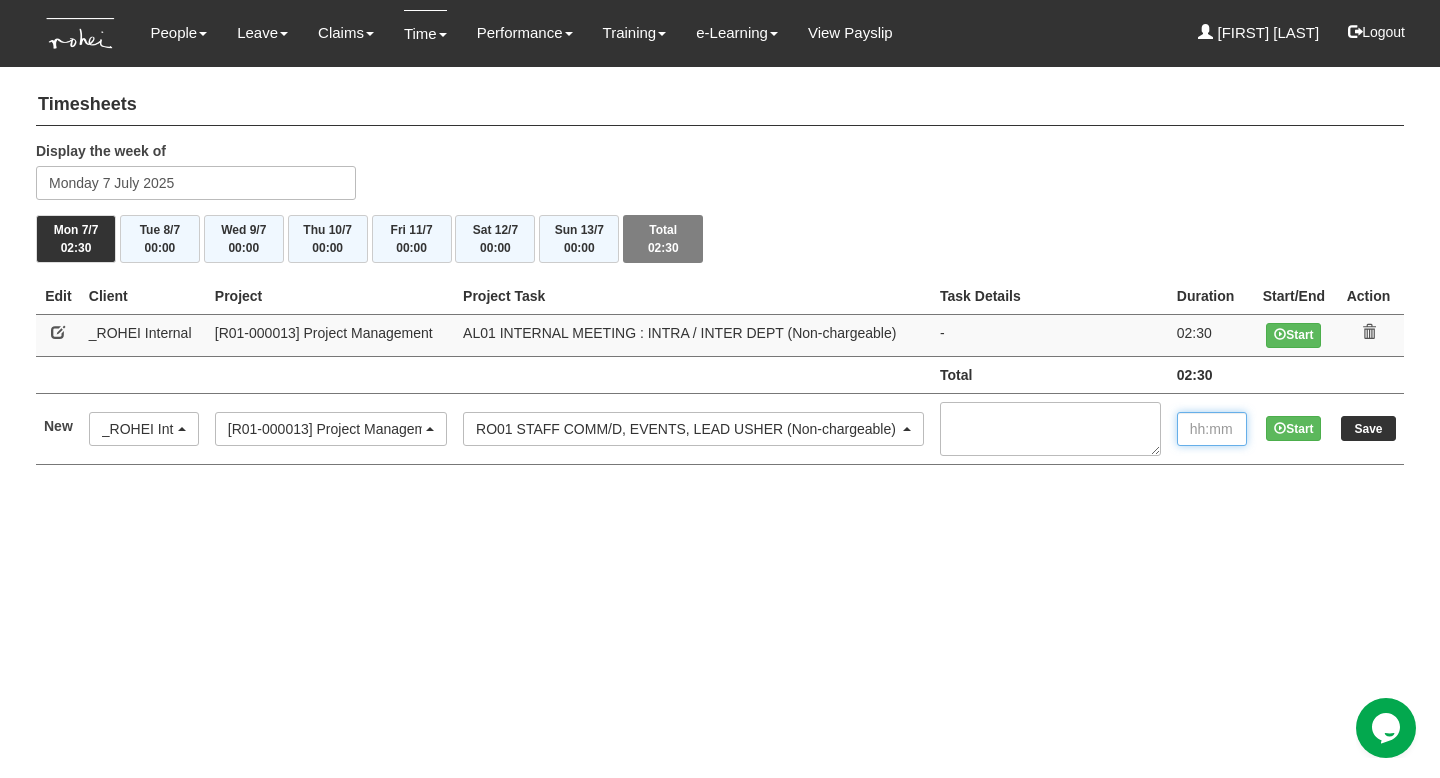 click at bounding box center (1212, 429) 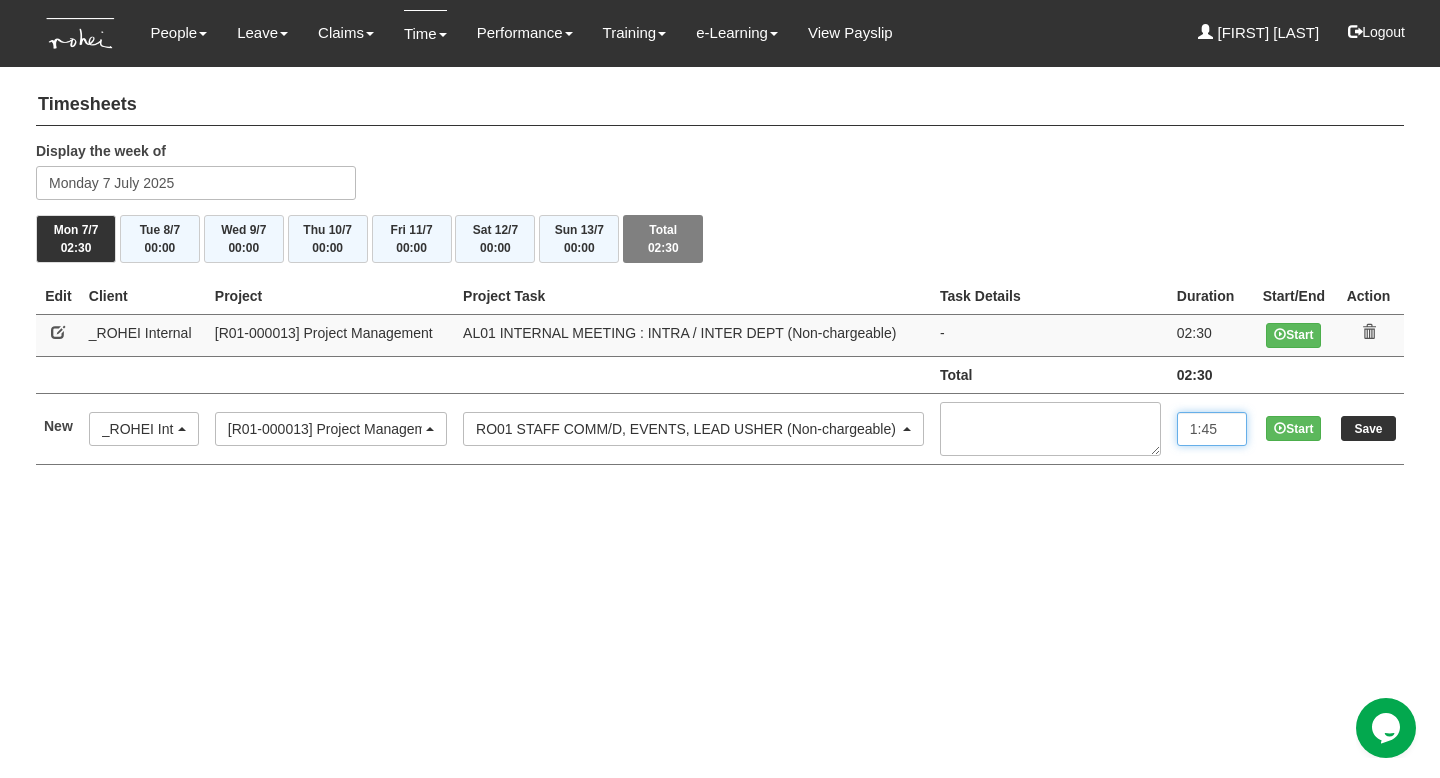 type on "1:45" 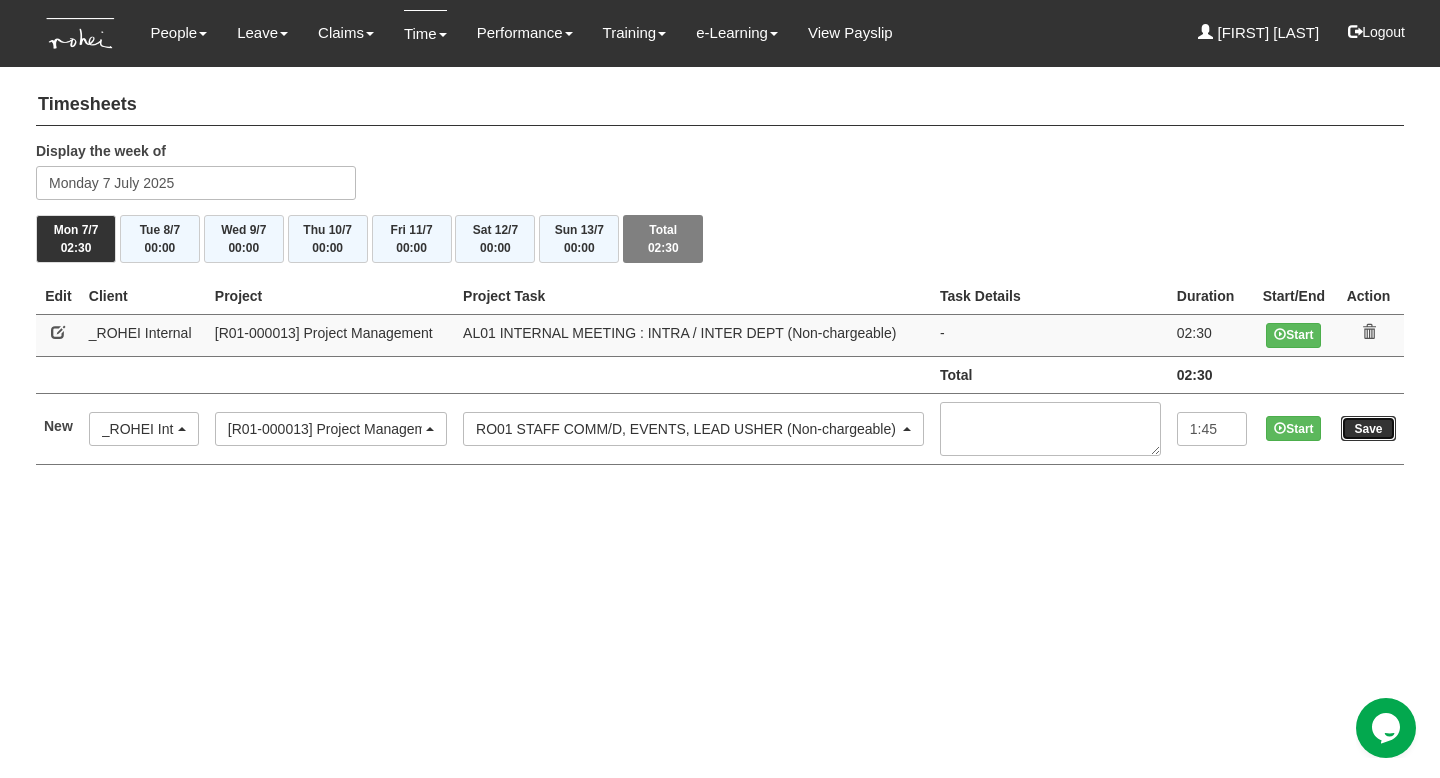 click on "Save" at bounding box center [1368, 428] 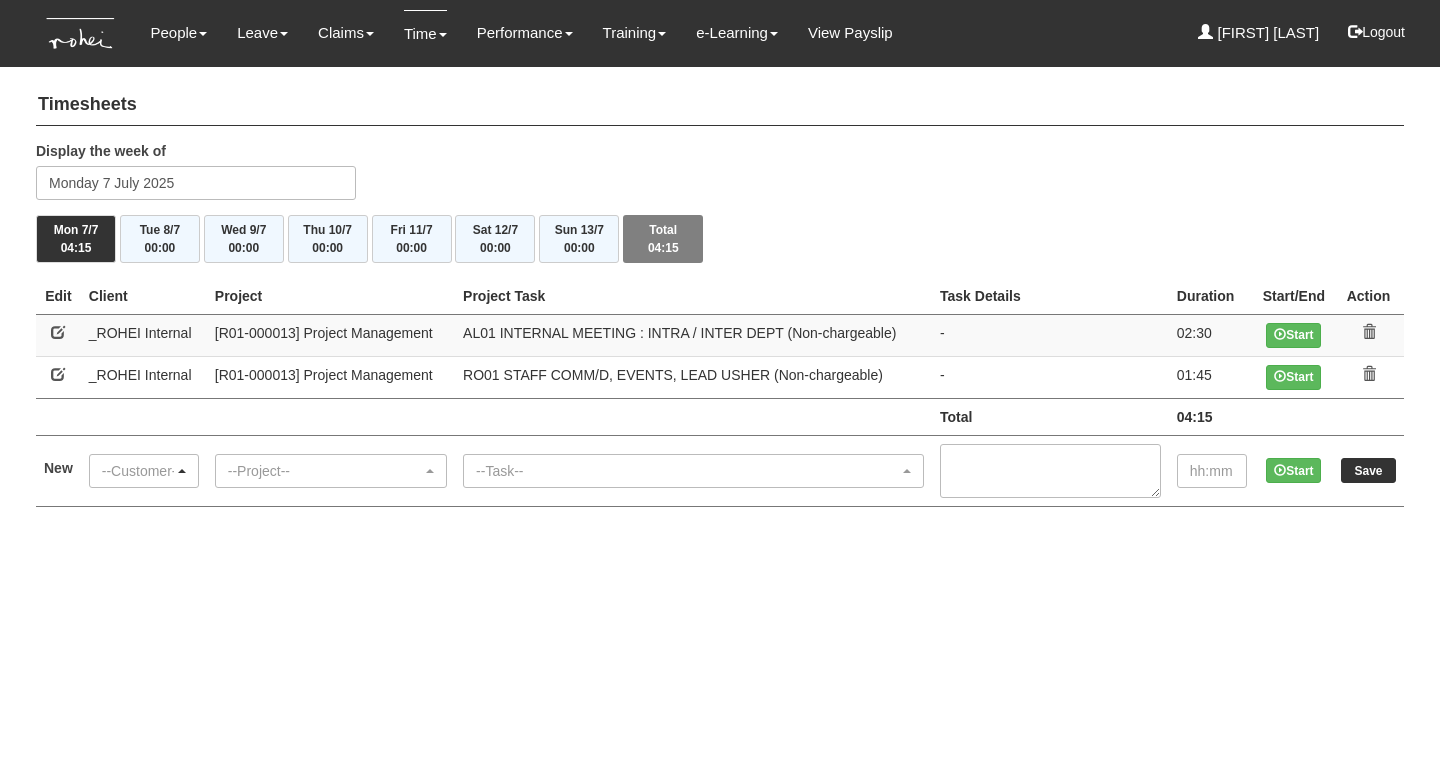 scroll, scrollTop: 0, scrollLeft: 0, axis: both 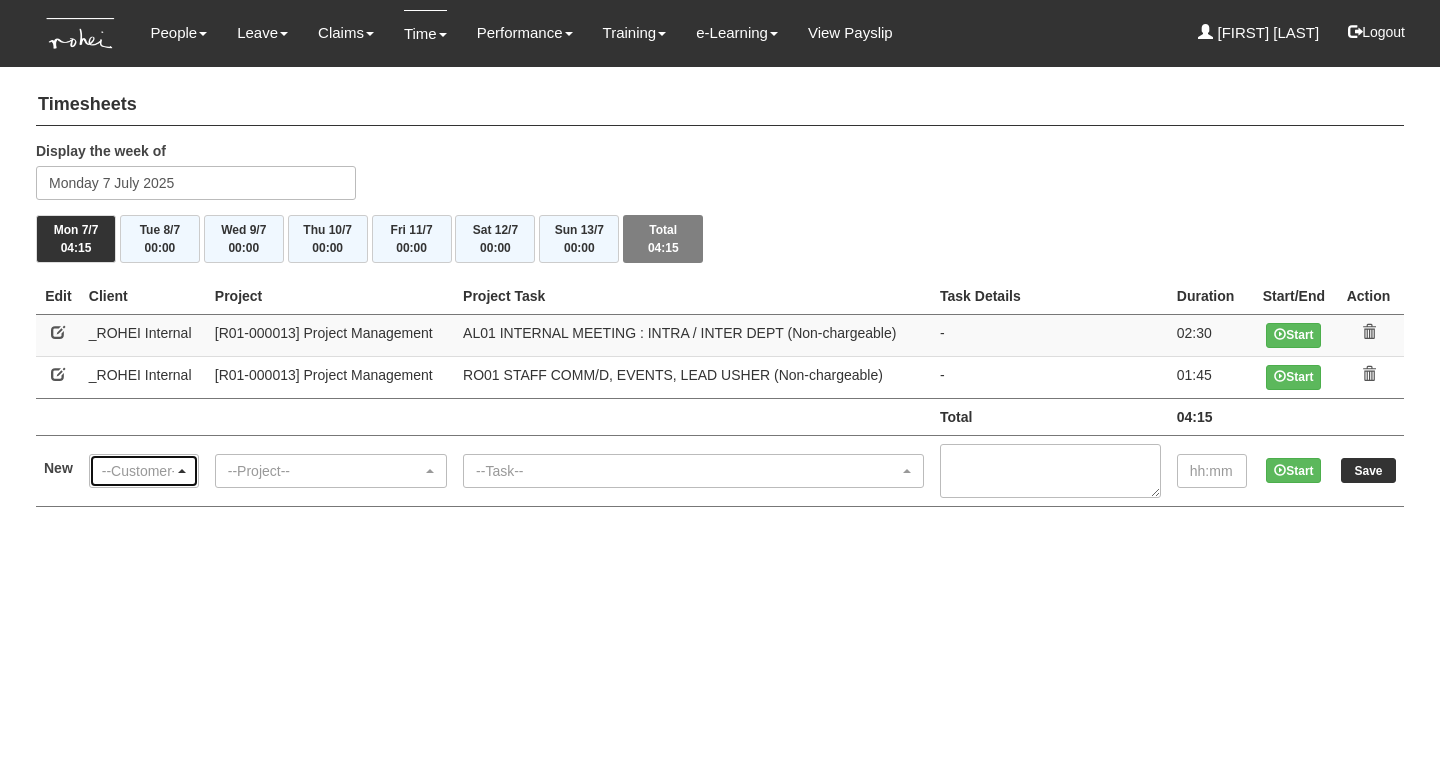 click on "--Customer--" at bounding box center [138, 471] 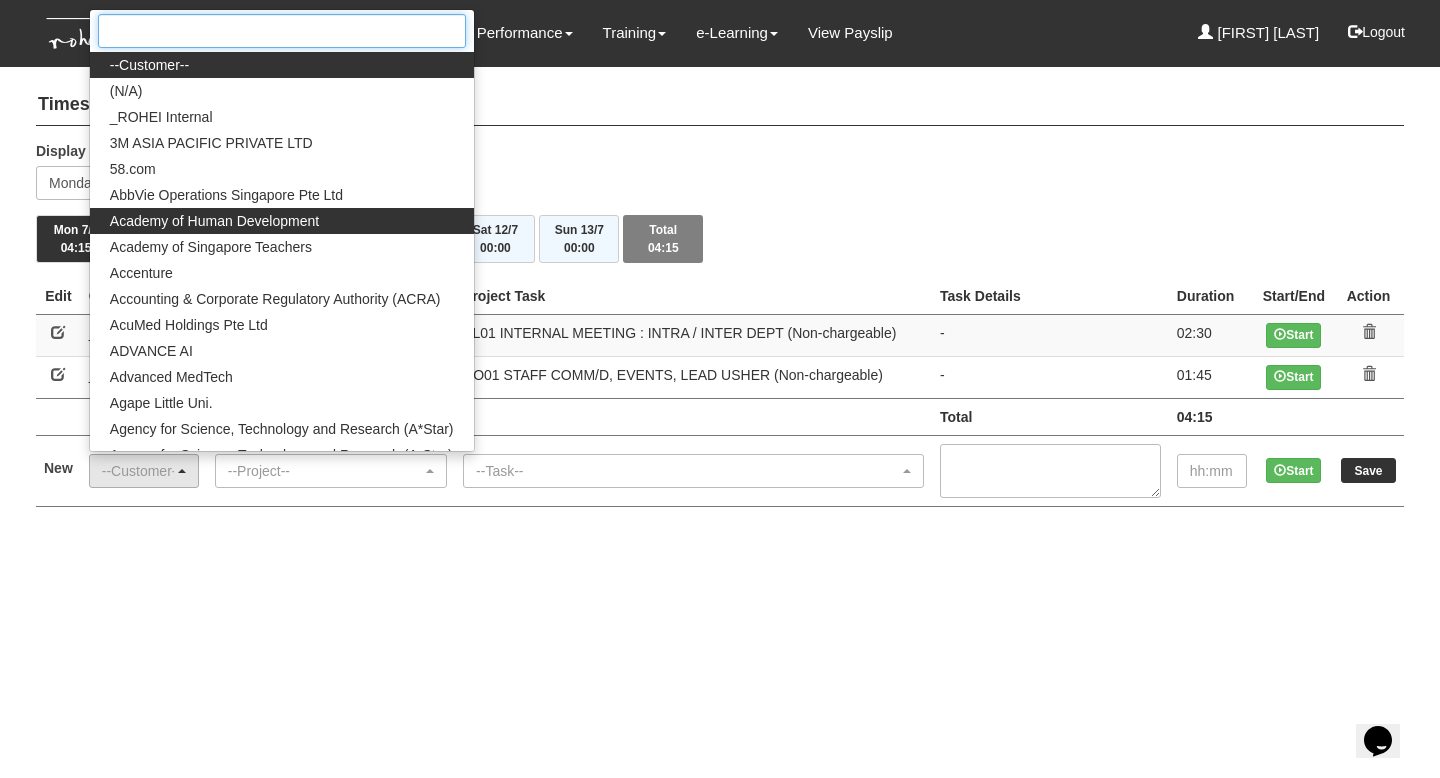 scroll, scrollTop: 0, scrollLeft: 0, axis: both 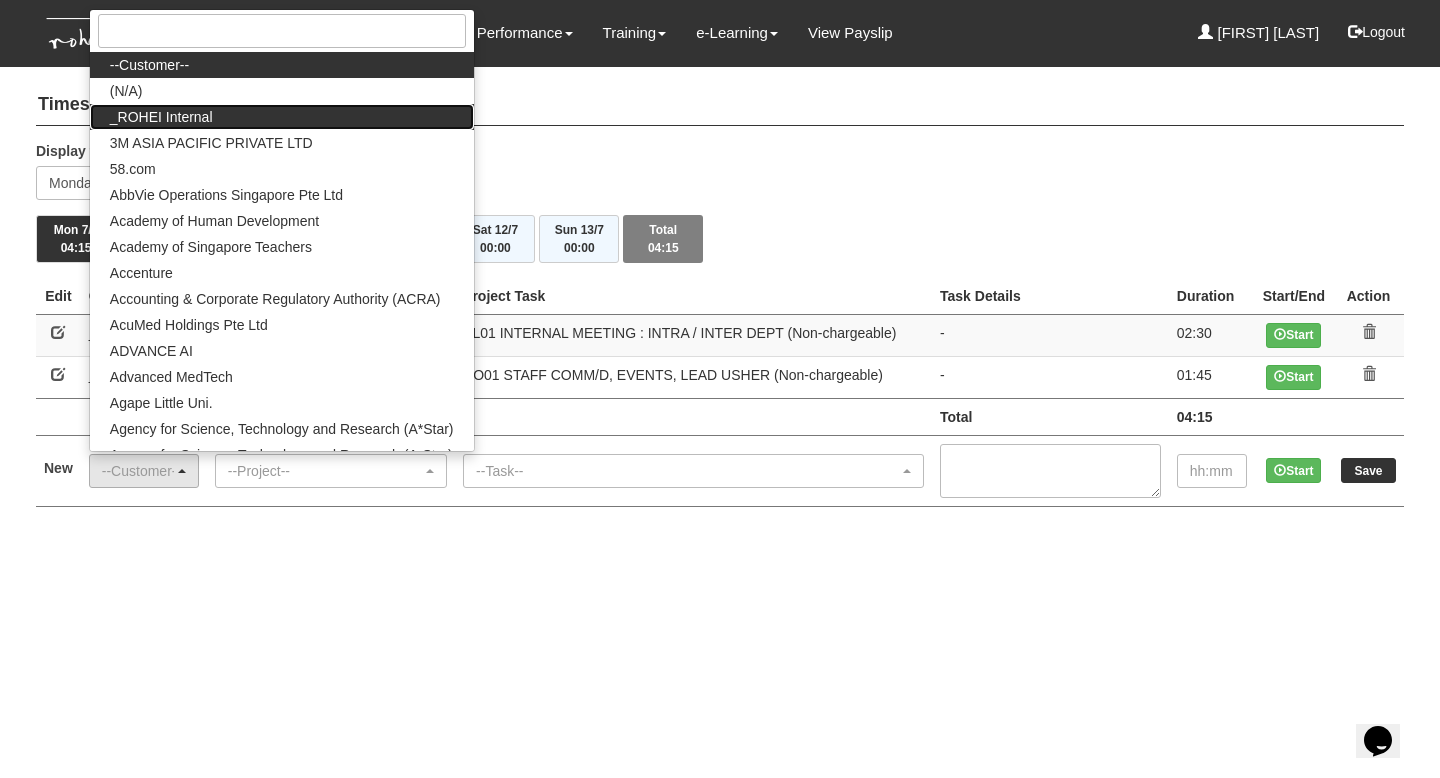 click on "_ROHEI Internal" at bounding box center (282, 65) 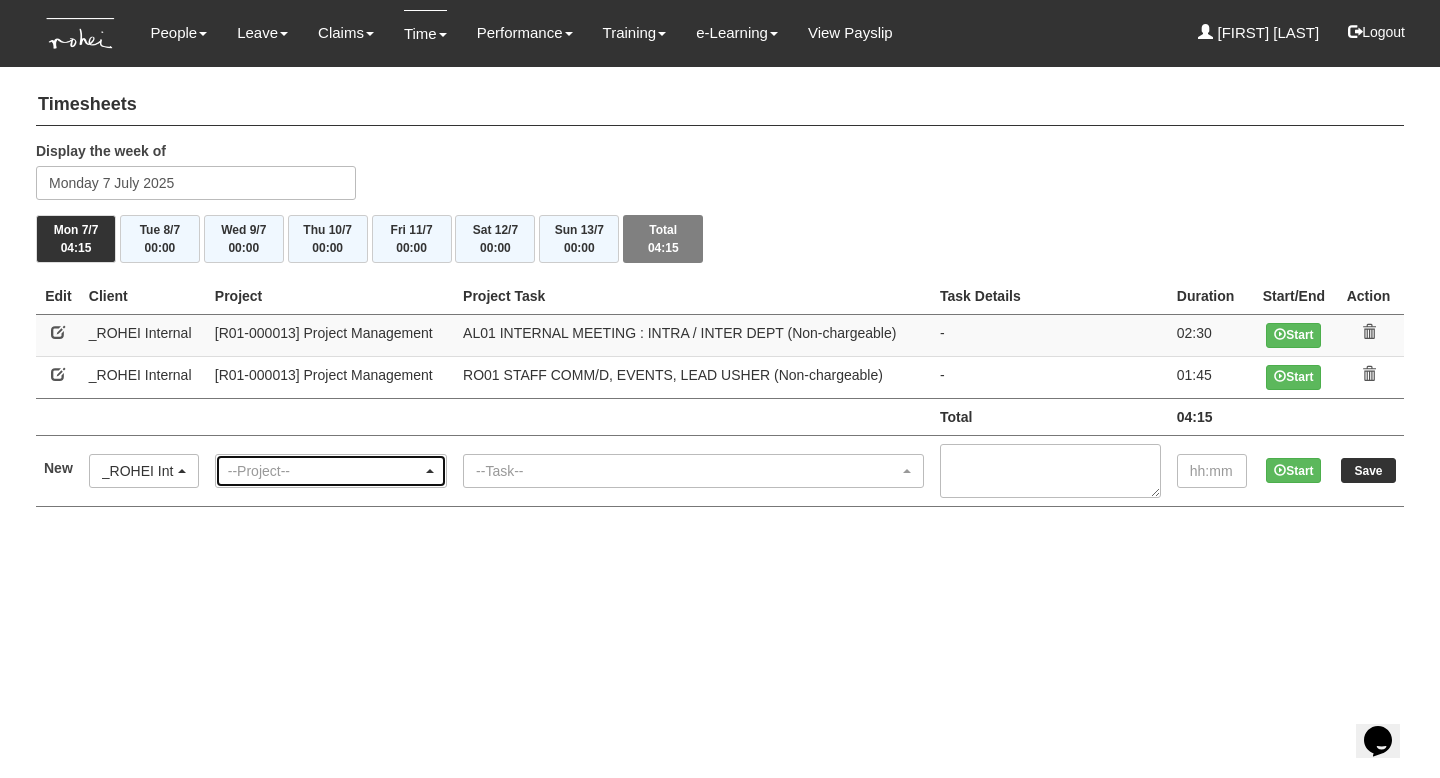 click on "--Project--" at bounding box center (331, 471) 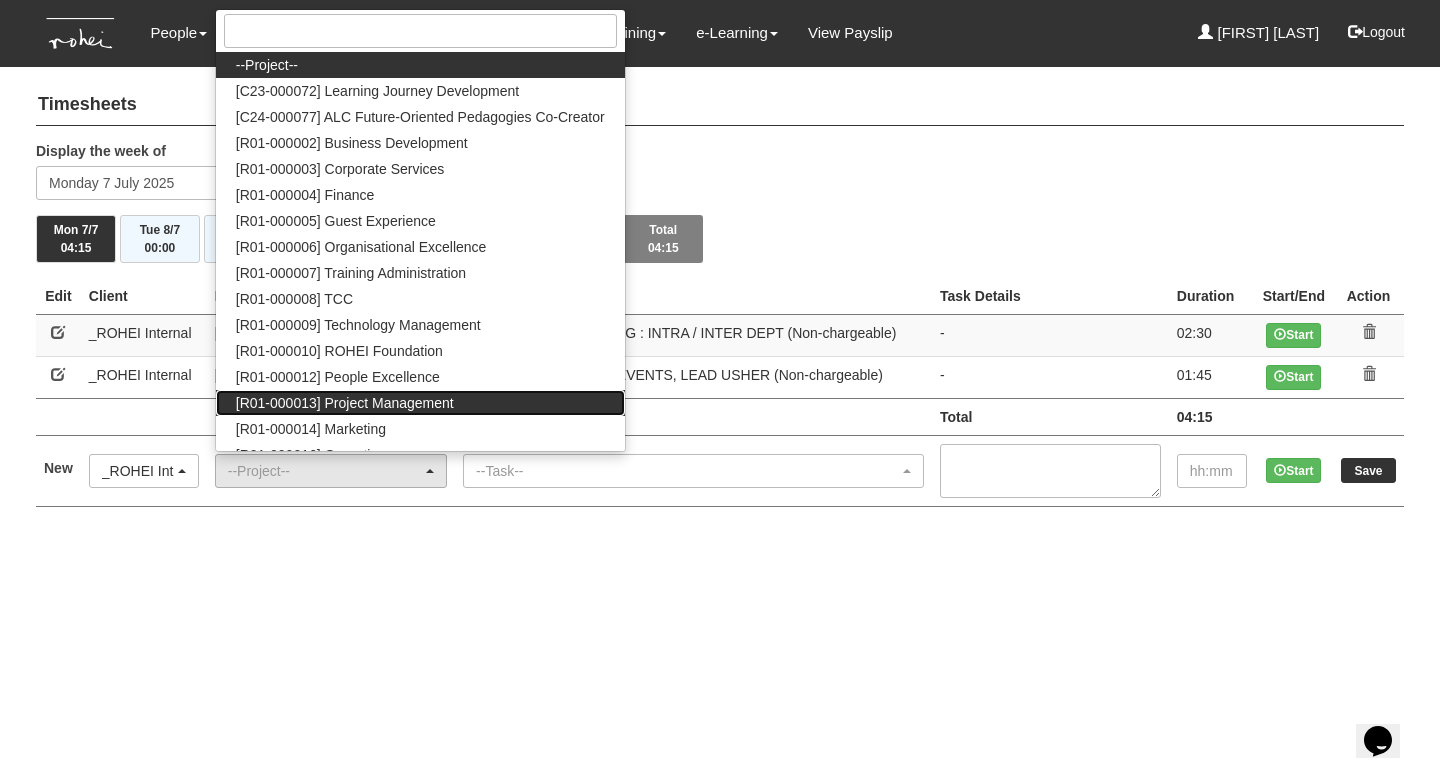 click on "[R01-000013] Project Management" at bounding box center [267, 65] 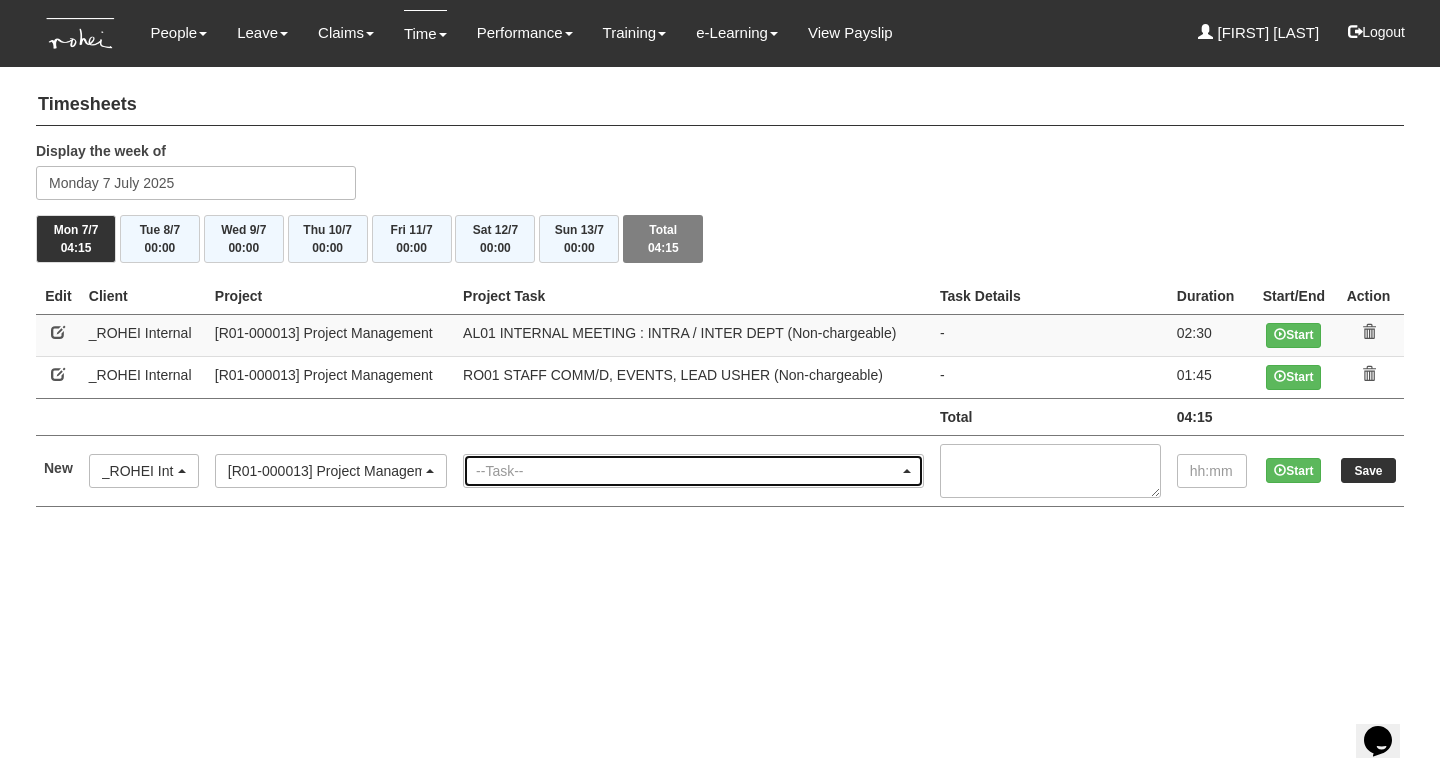 click on "--Task--" at bounding box center (687, 471) 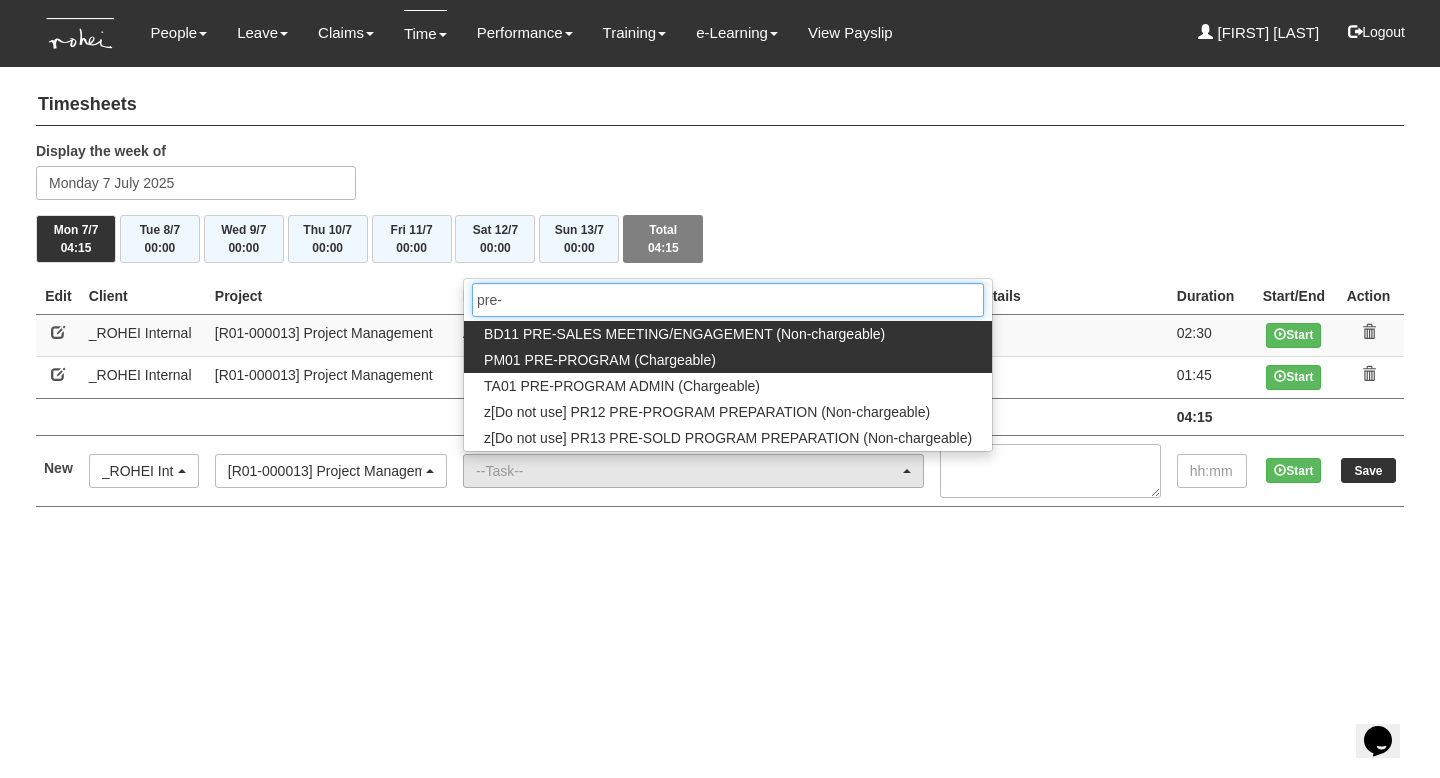 type on "pre-" 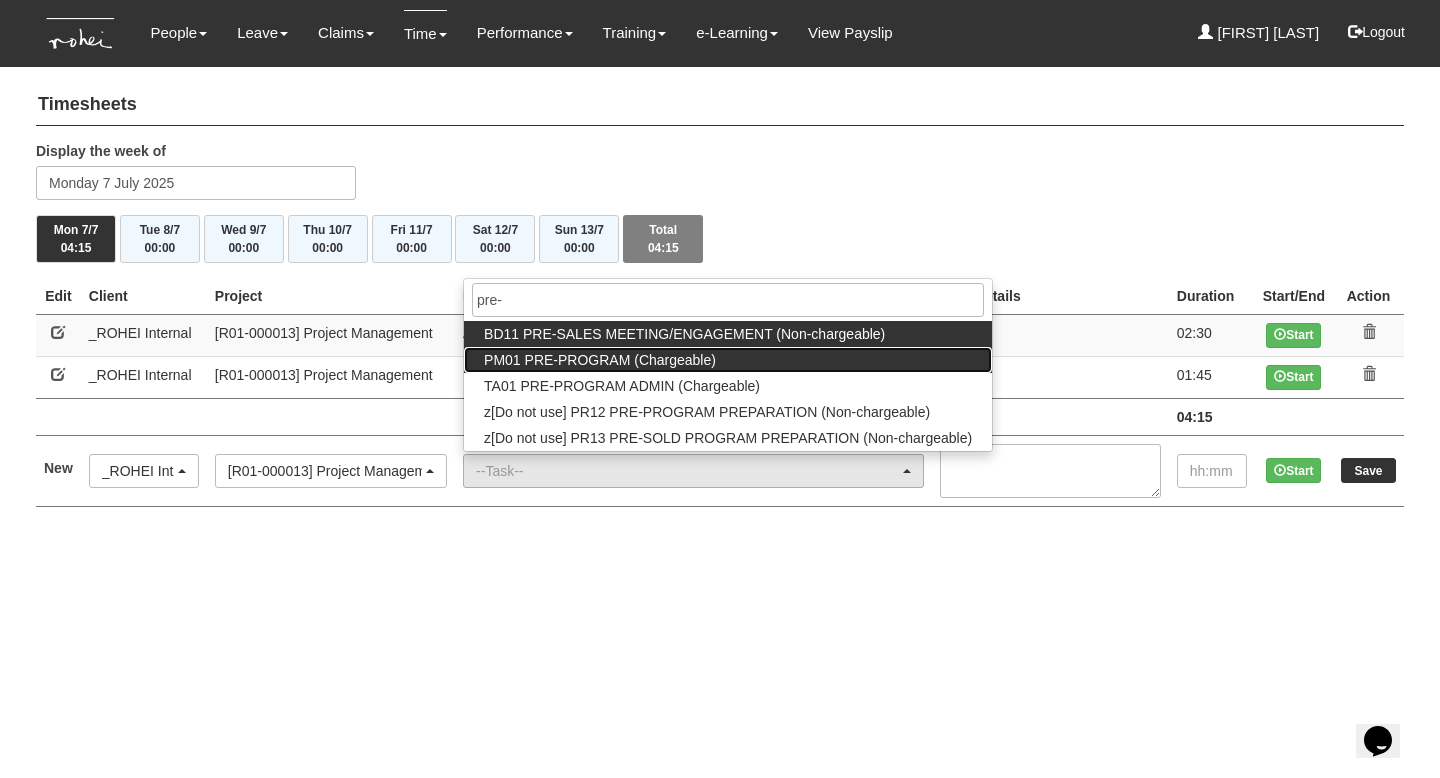 click on "PM01 PRE-PROGRAM (Chargeable)" at bounding box center (684, 334) 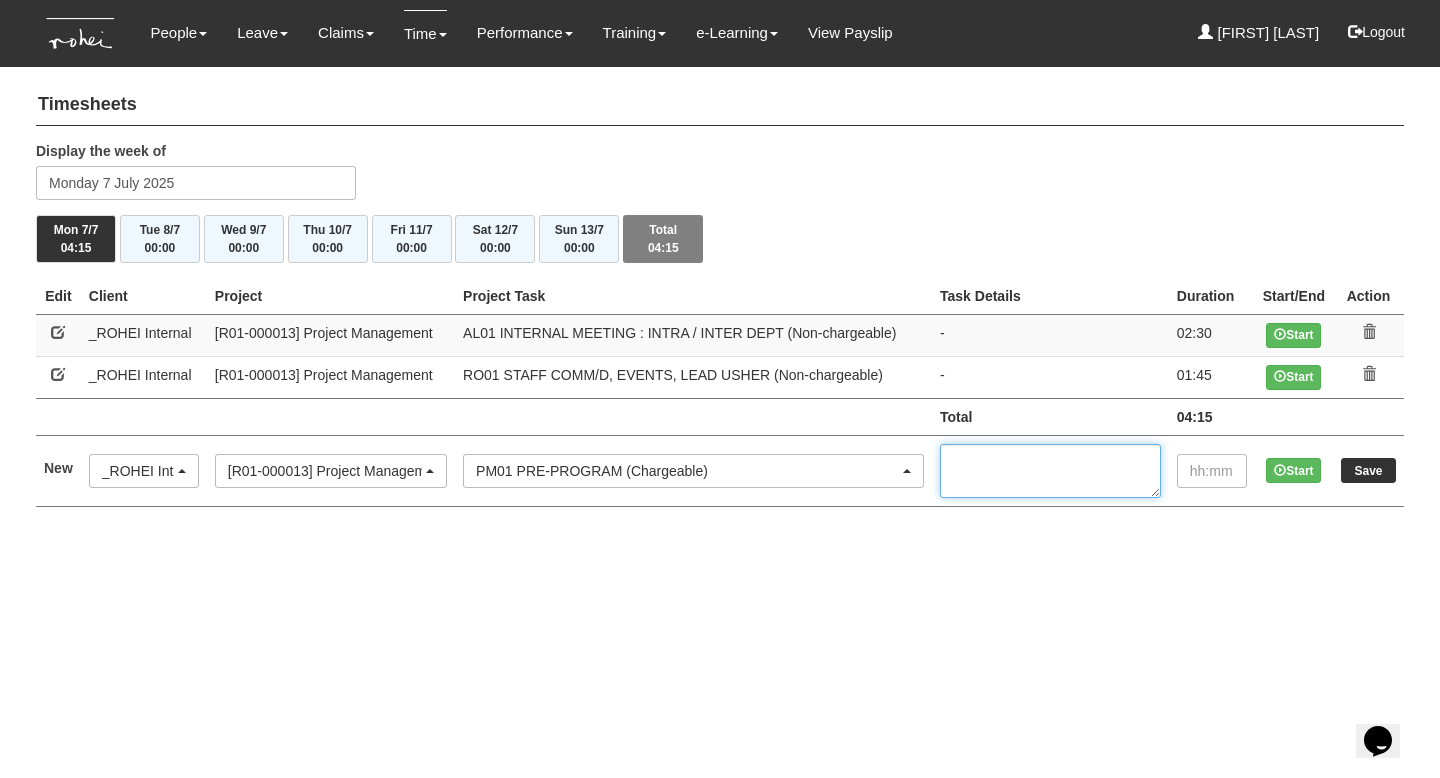 click at bounding box center (1050, 471) 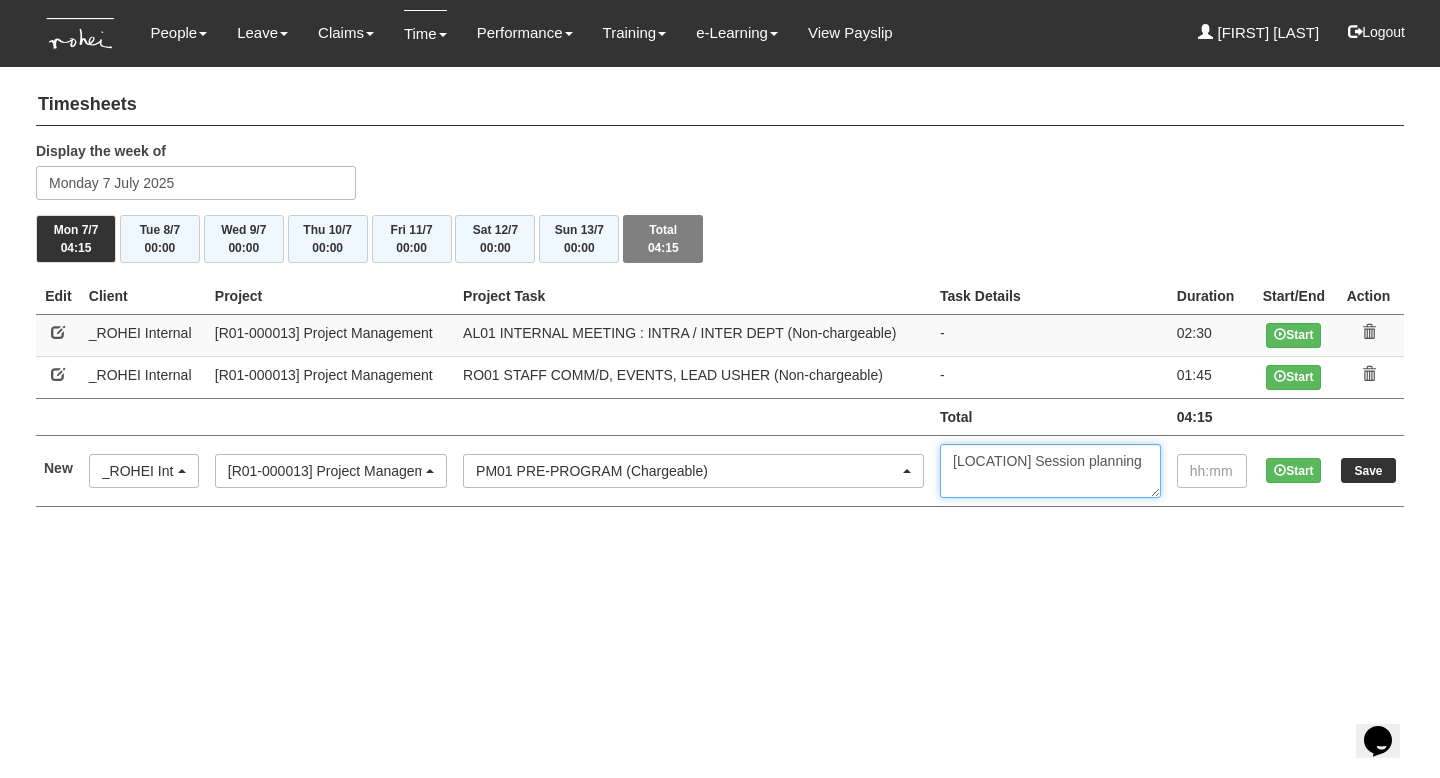 type on "Telok Blangah Session planning" 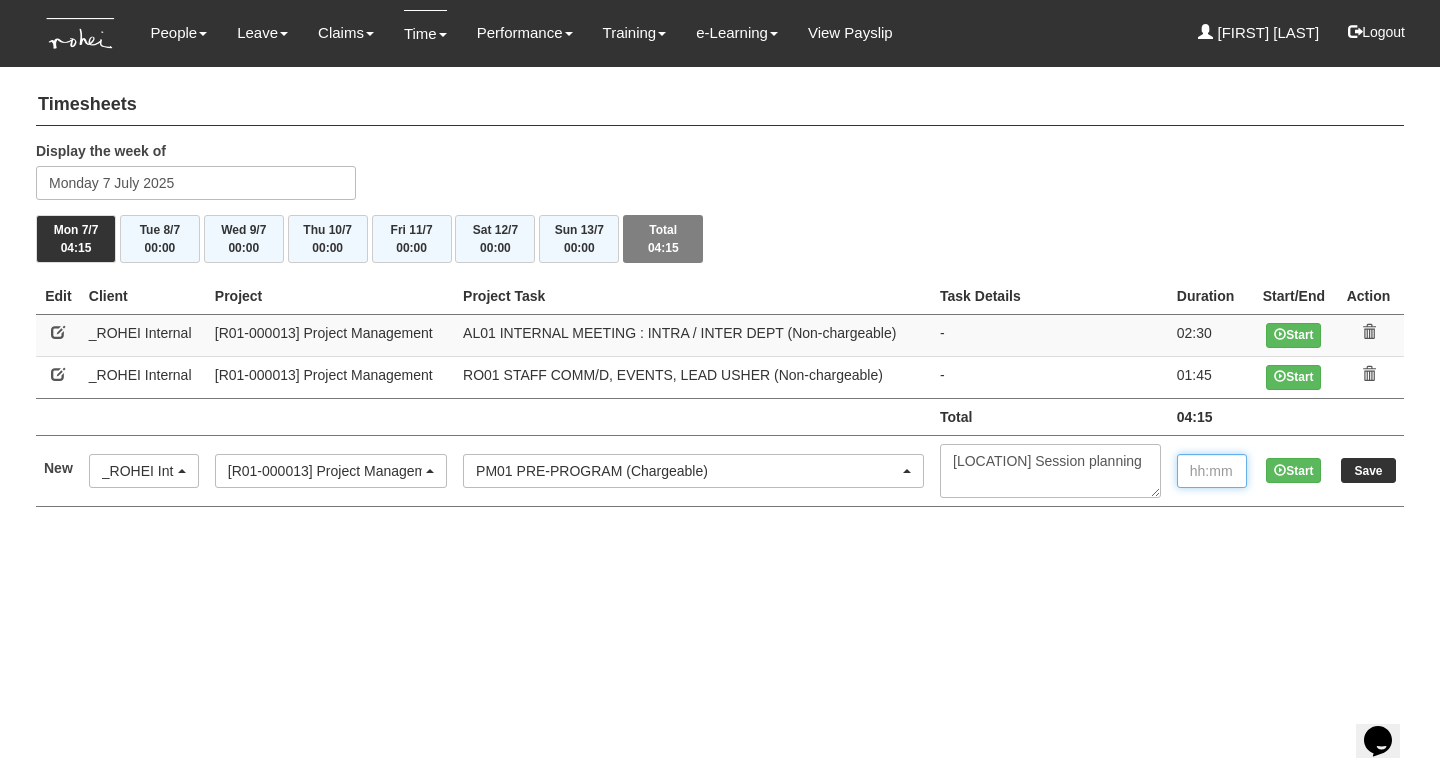 click at bounding box center (1212, 471) 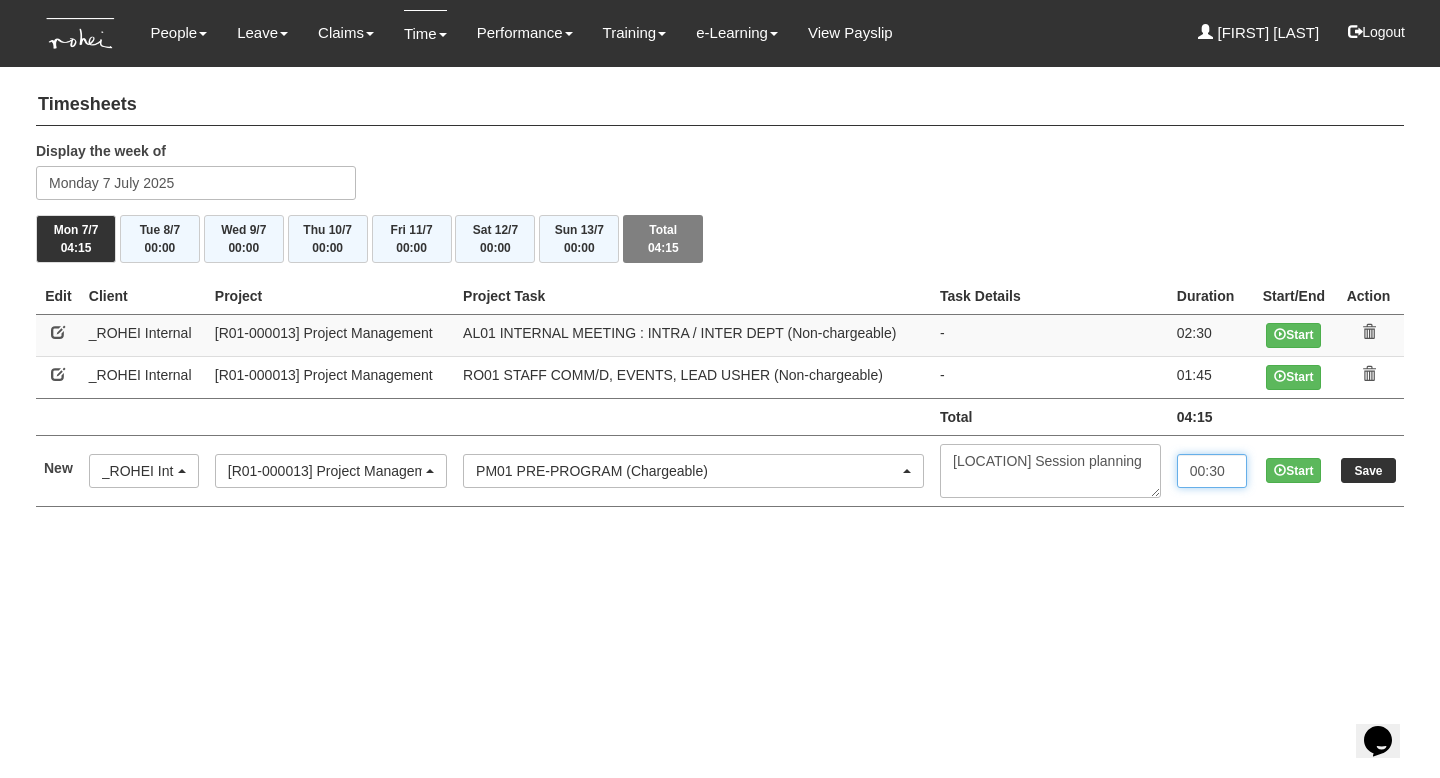 type on "00:30" 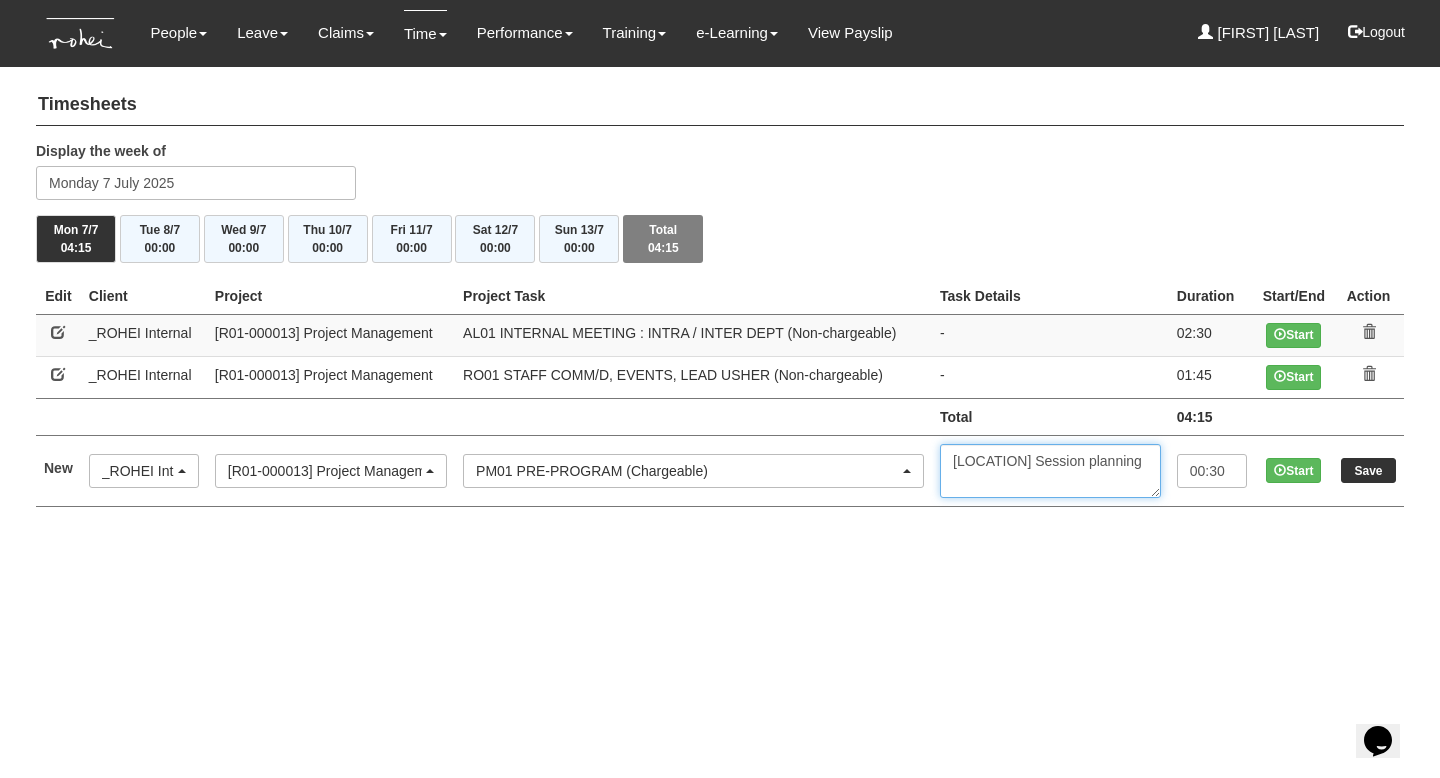 drag, startPoint x: 1109, startPoint y: 468, endPoint x: 983, endPoint y: 452, distance: 127.01181 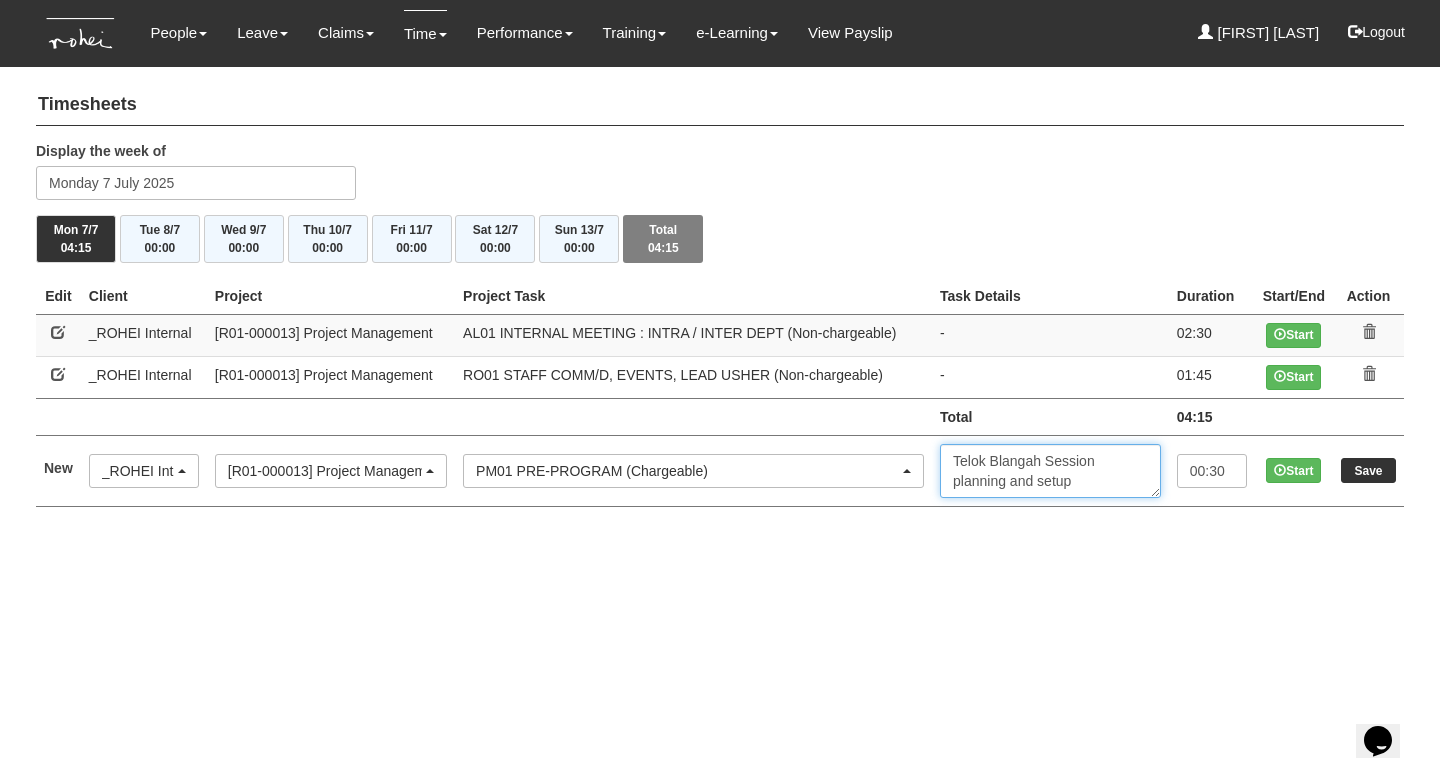 scroll, scrollTop: 0, scrollLeft: 0, axis: both 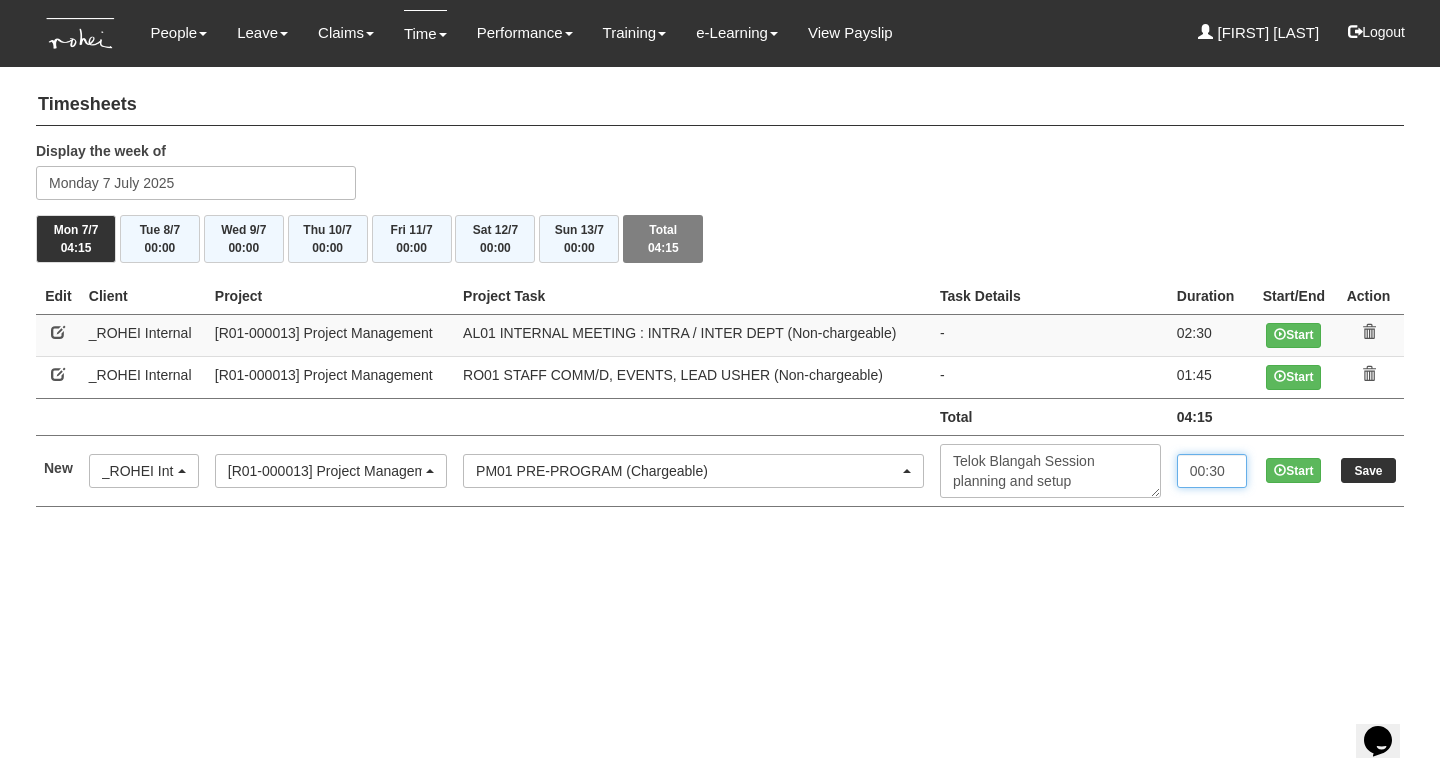 click on "00:30" at bounding box center (1212, 471) 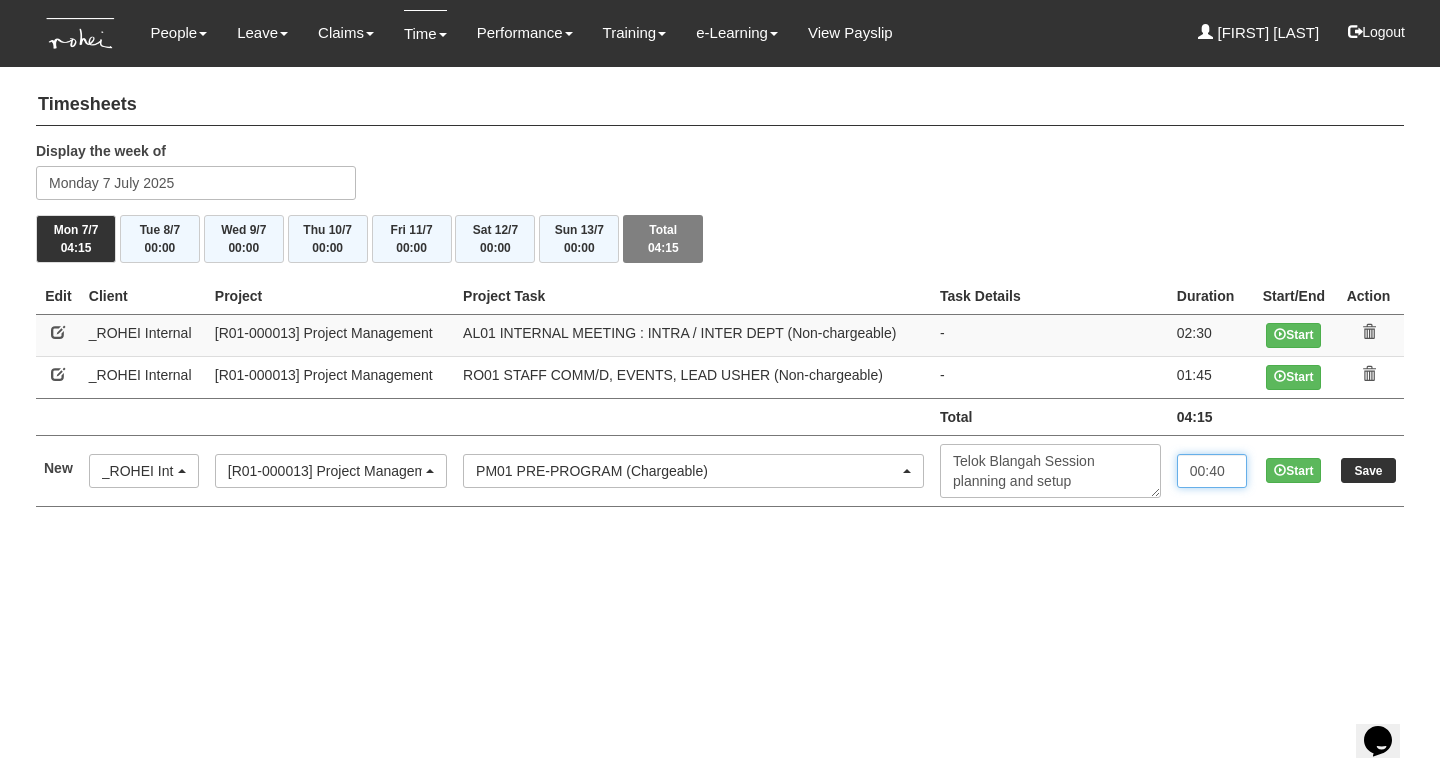 type on "00:40" 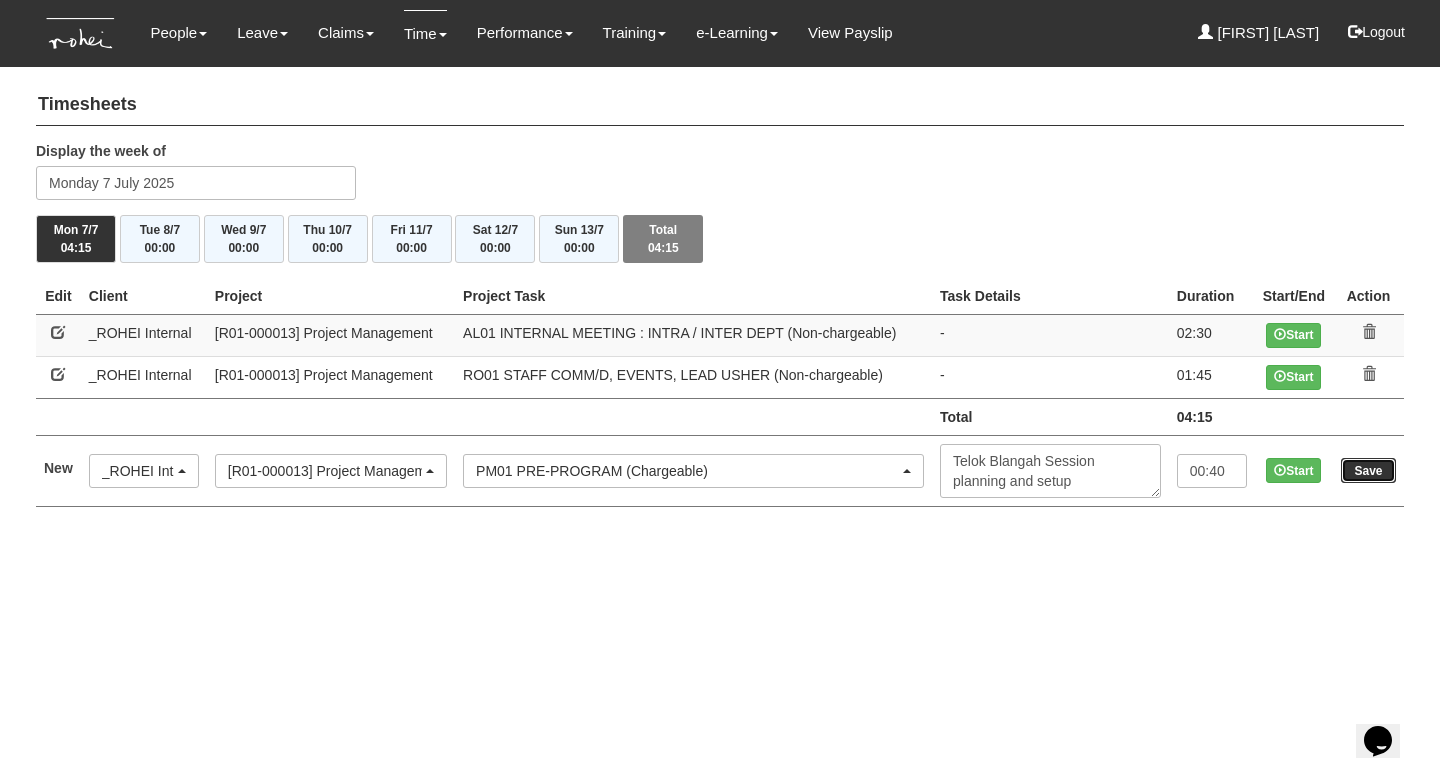 click on "Save" at bounding box center (1368, 470) 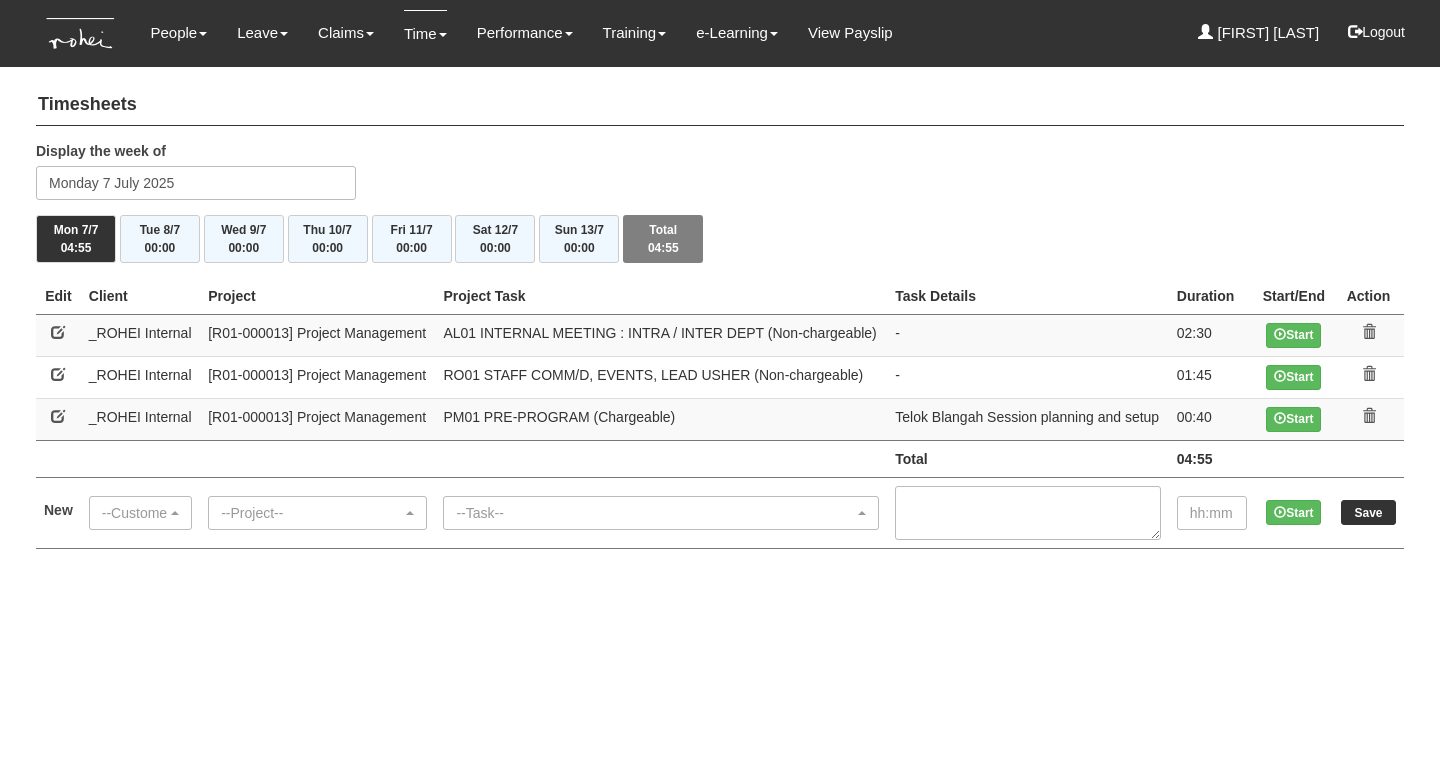 scroll, scrollTop: 0, scrollLeft: 0, axis: both 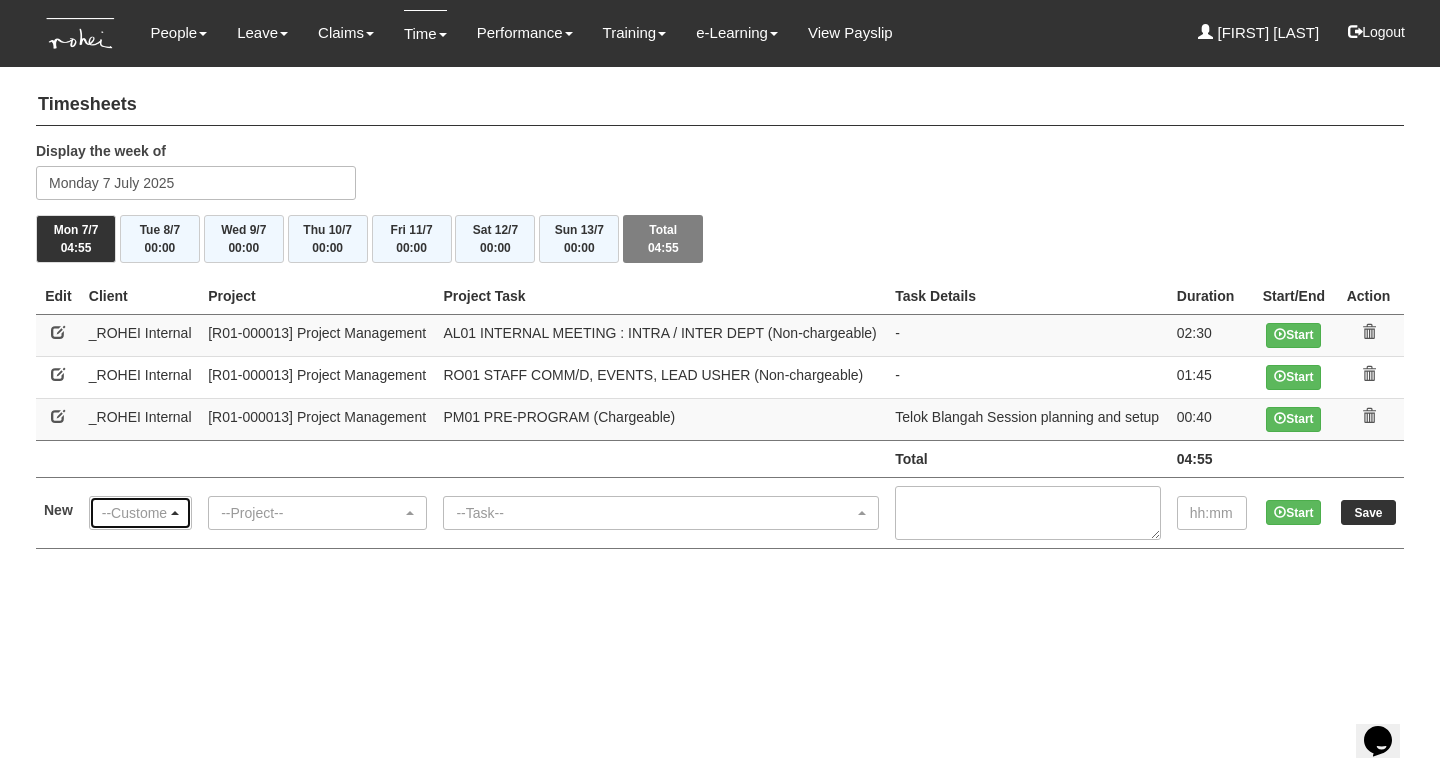 click on "--Customer--" at bounding box center [134, 513] 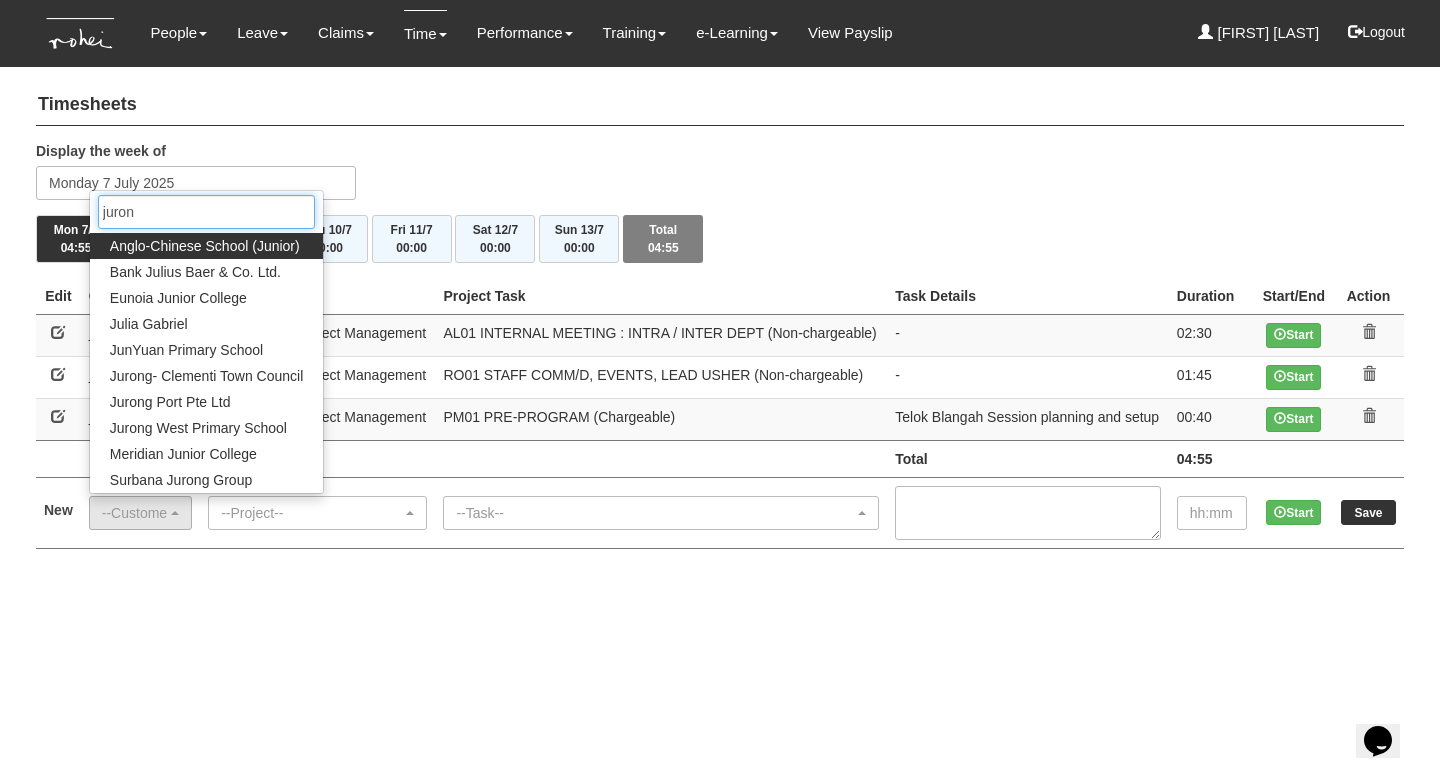 type on "jurong" 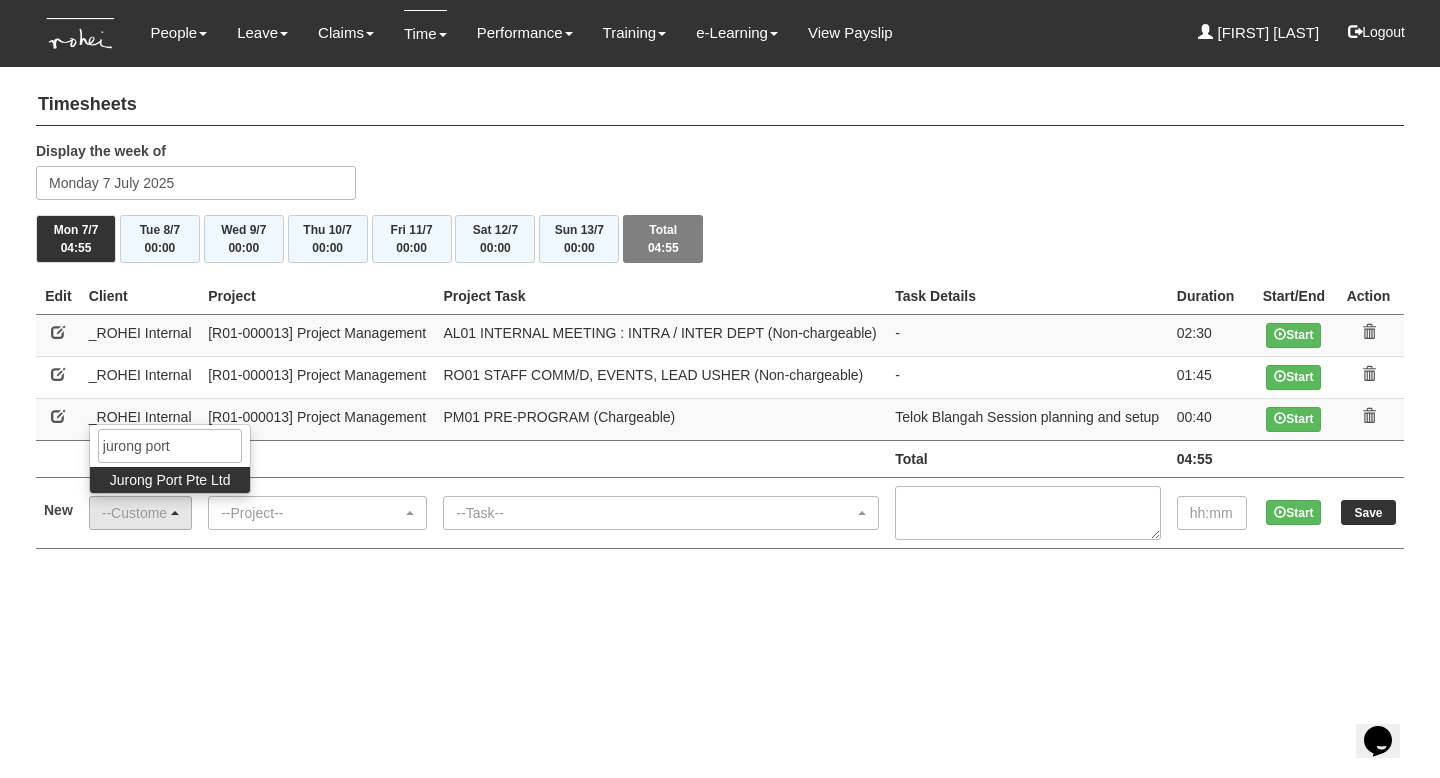click on "Jurong Port Pte Ltd" at bounding box center (170, 480) 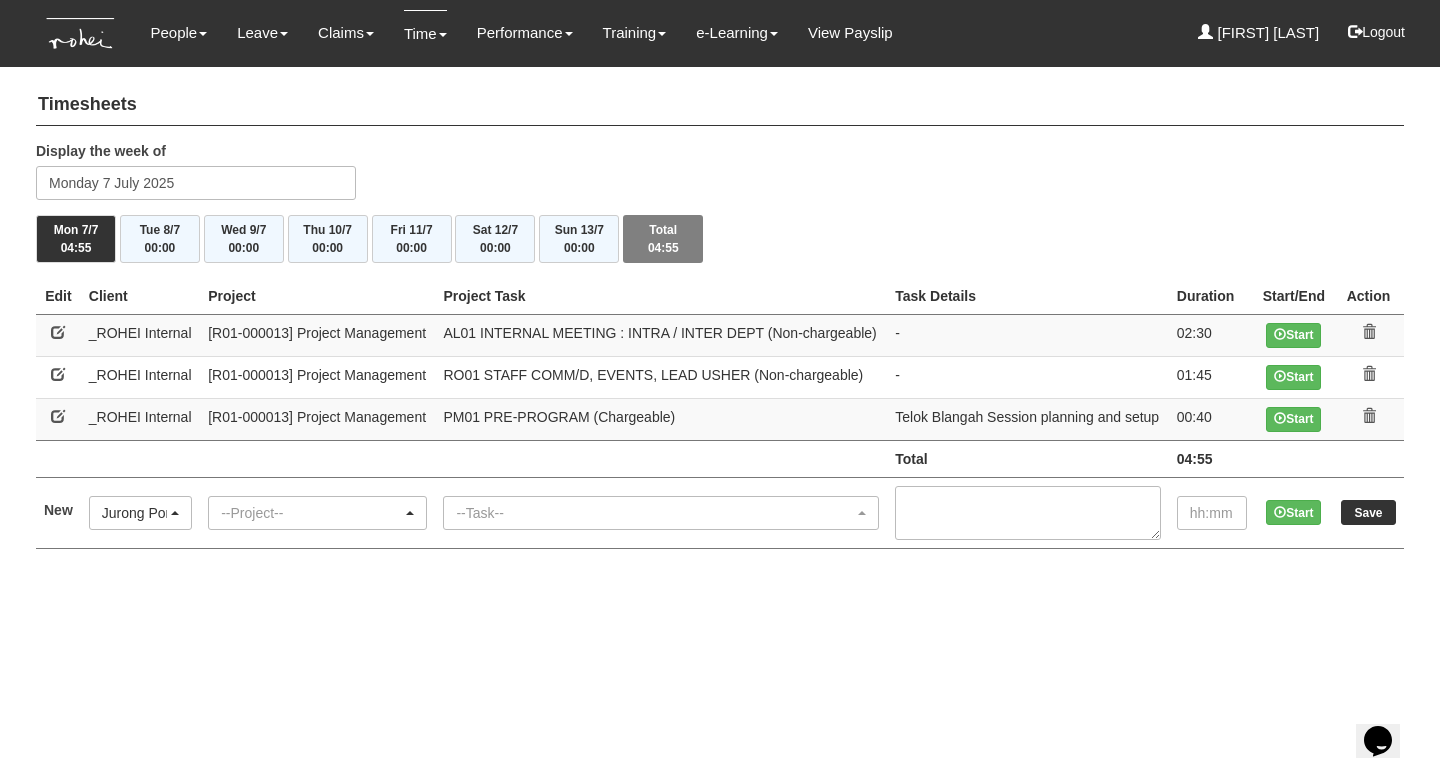 click on "--Project--" at bounding box center (311, 513) 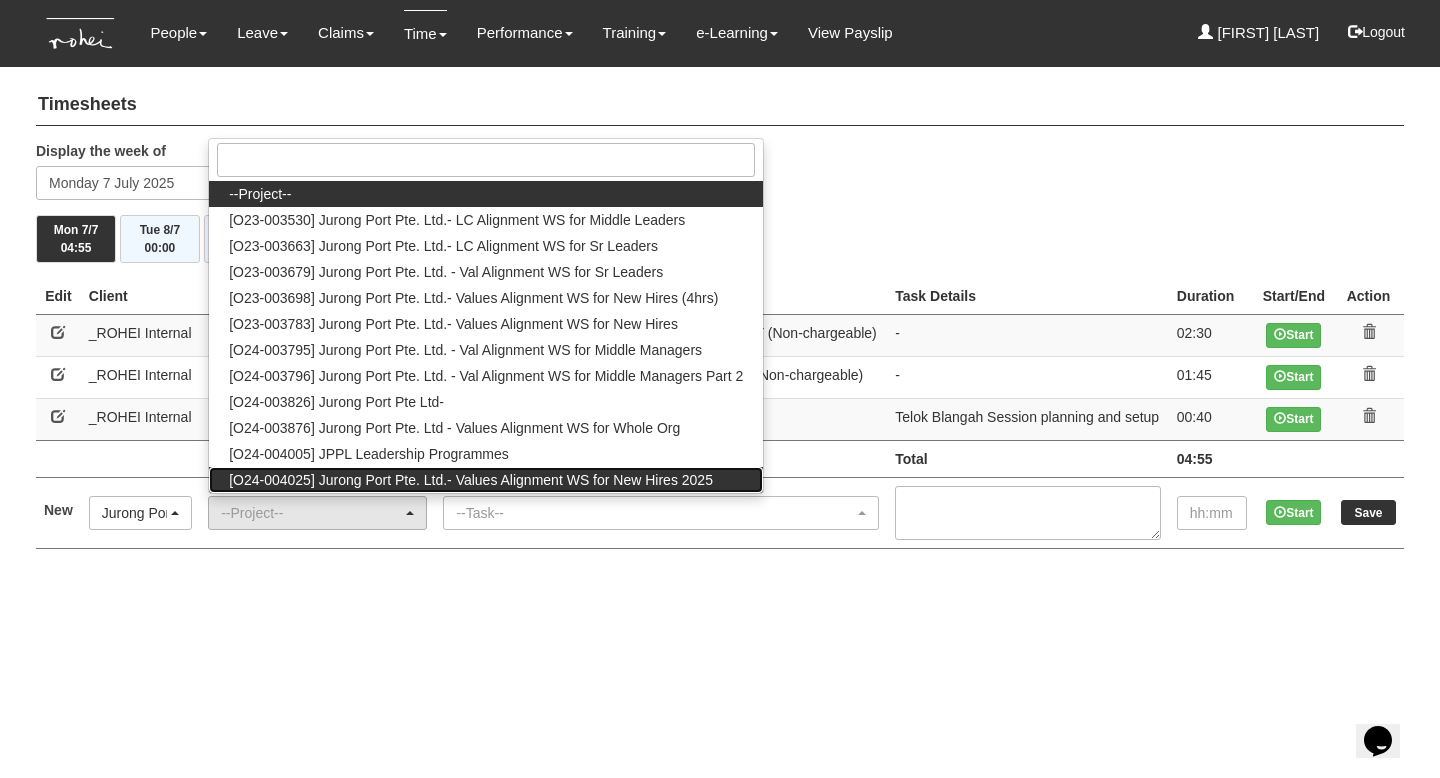 click on "[O24-004025] Jurong Port Pte. Ltd.- Values Alignment WS for New Hires 2025" at bounding box center (260, 194) 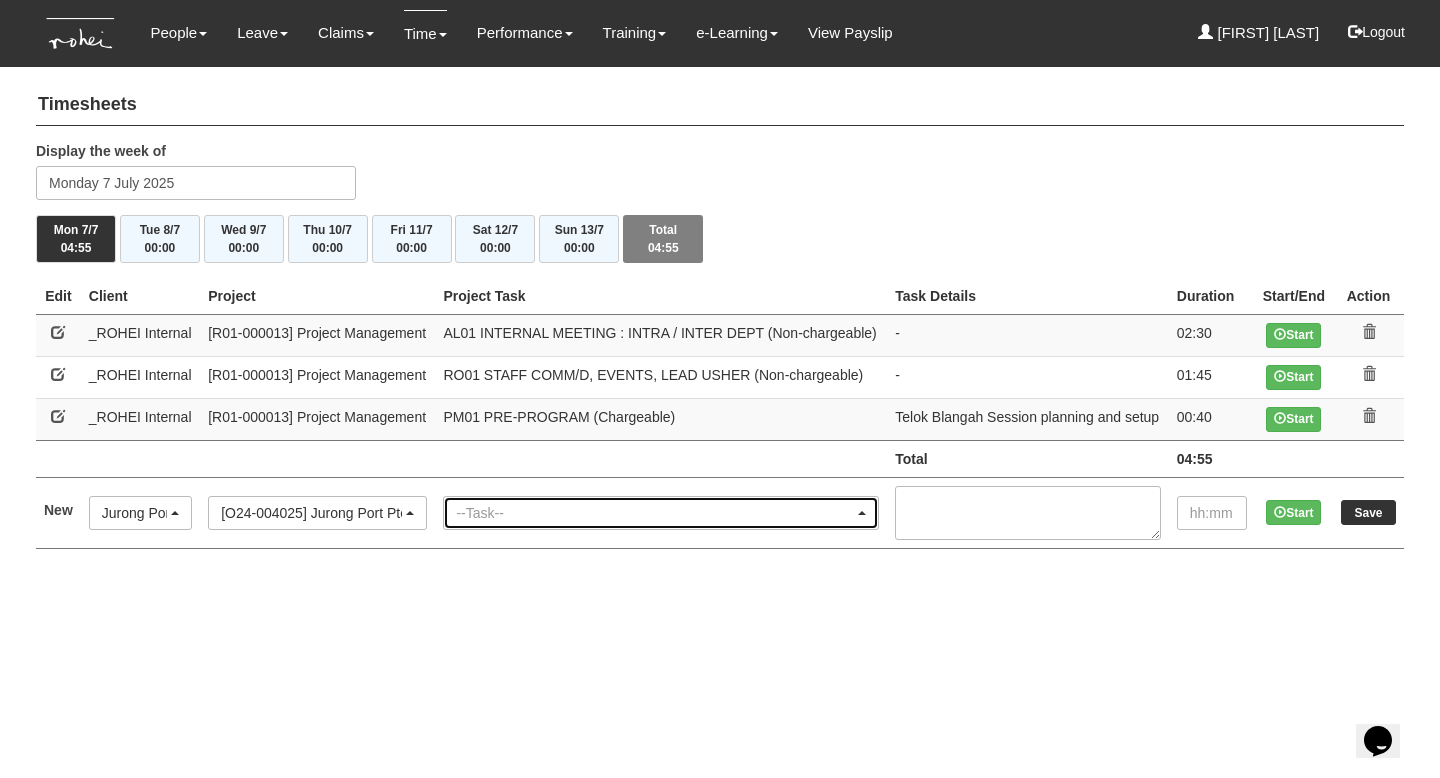 click on "--Task--" at bounding box center [655, 513] 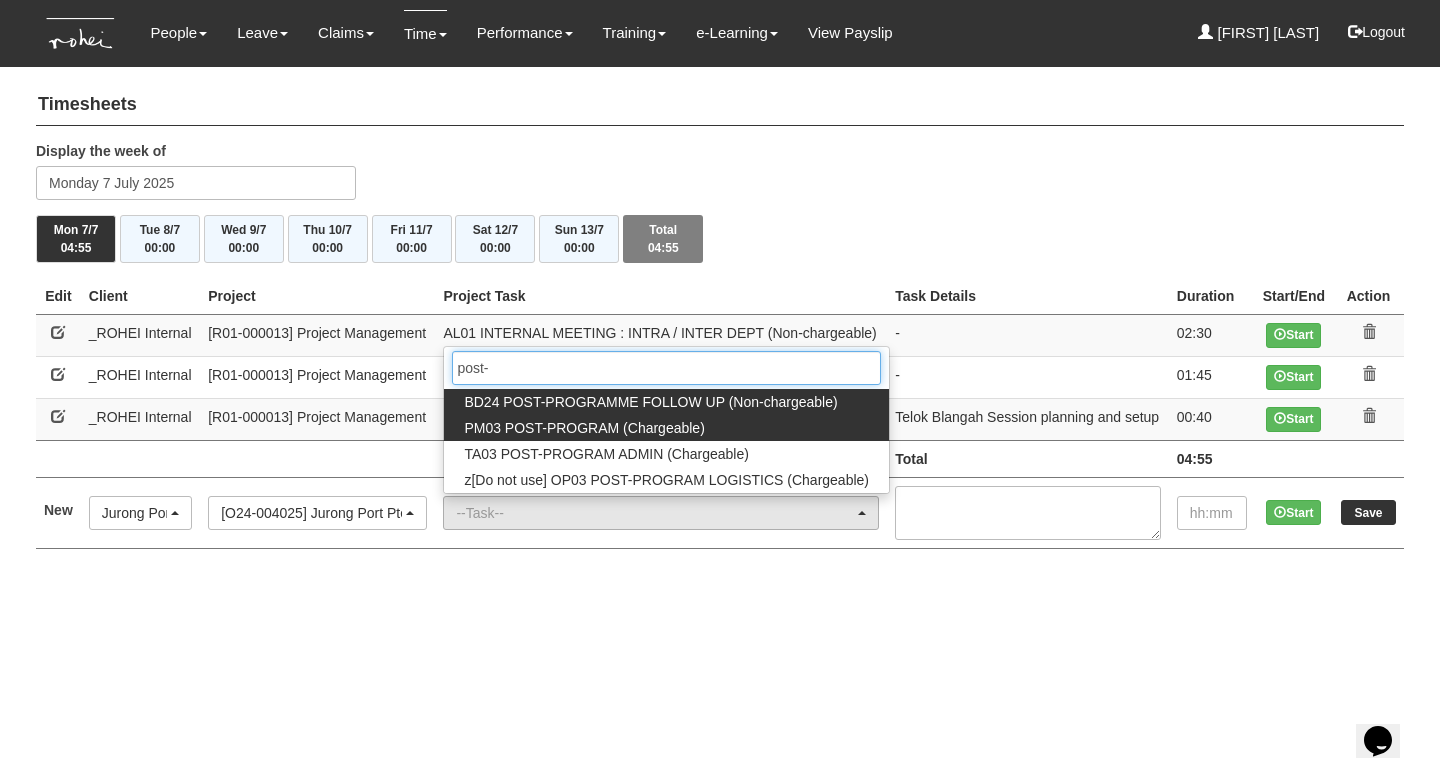 type on "post-" 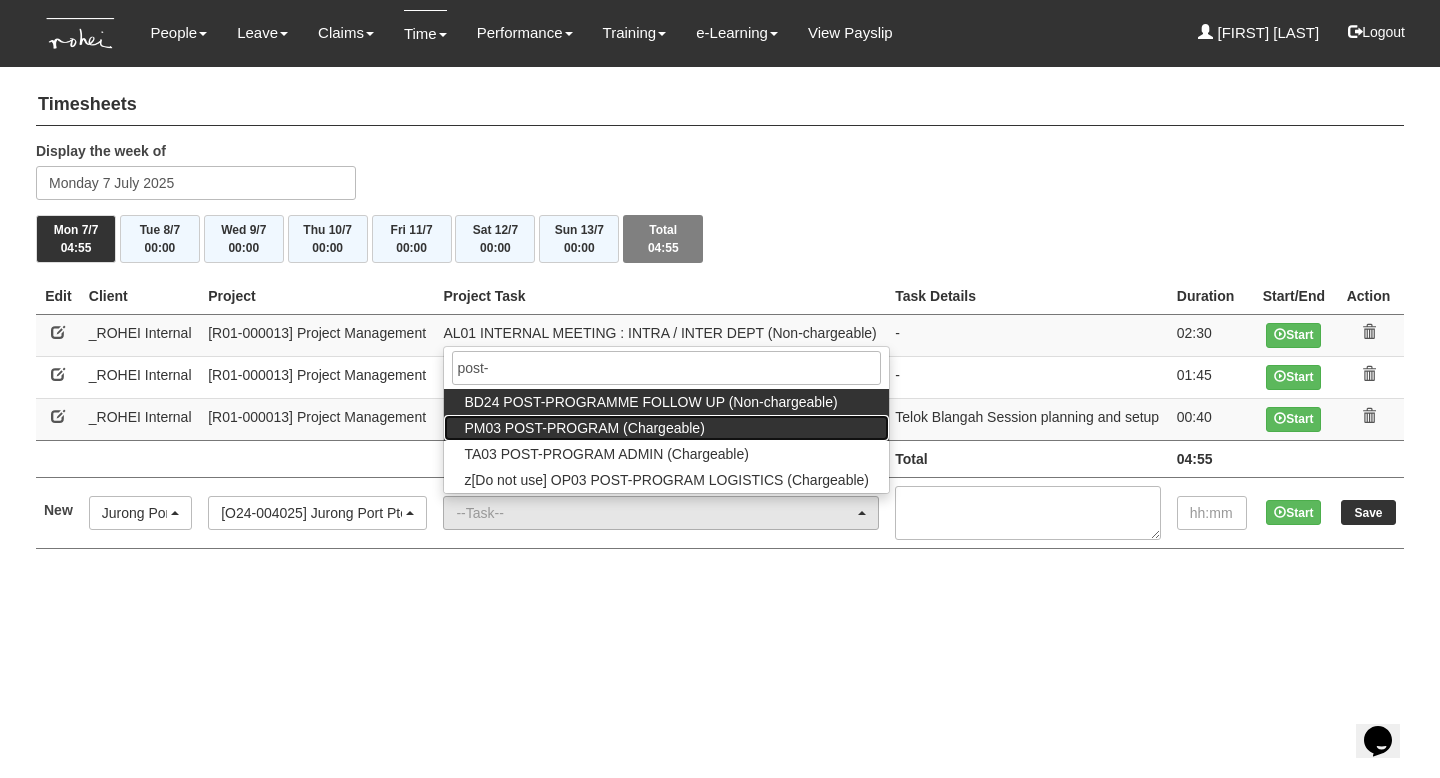 click on "PM03 POST-PROGRAM (Chargeable)" at bounding box center [650, 402] 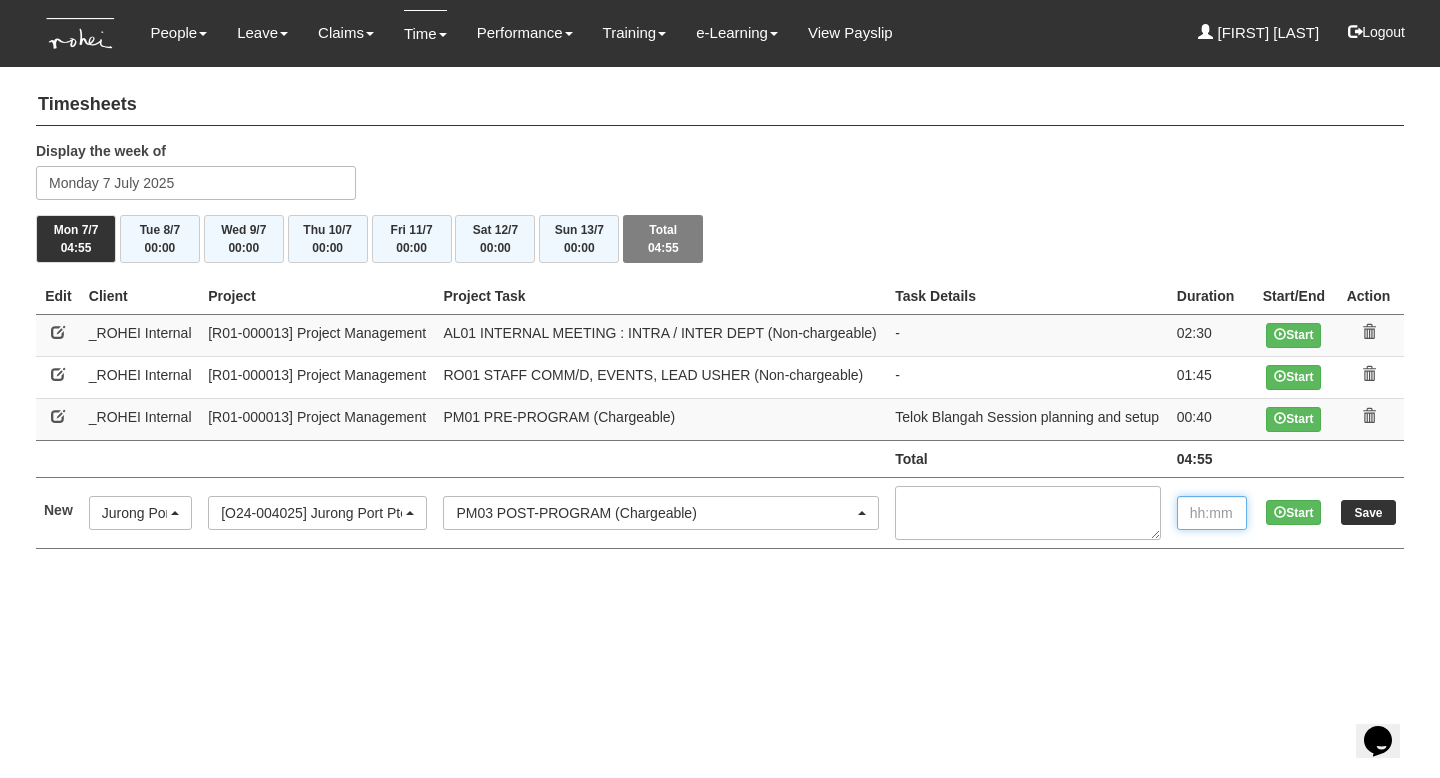 click at bounding box center (1212, 513) 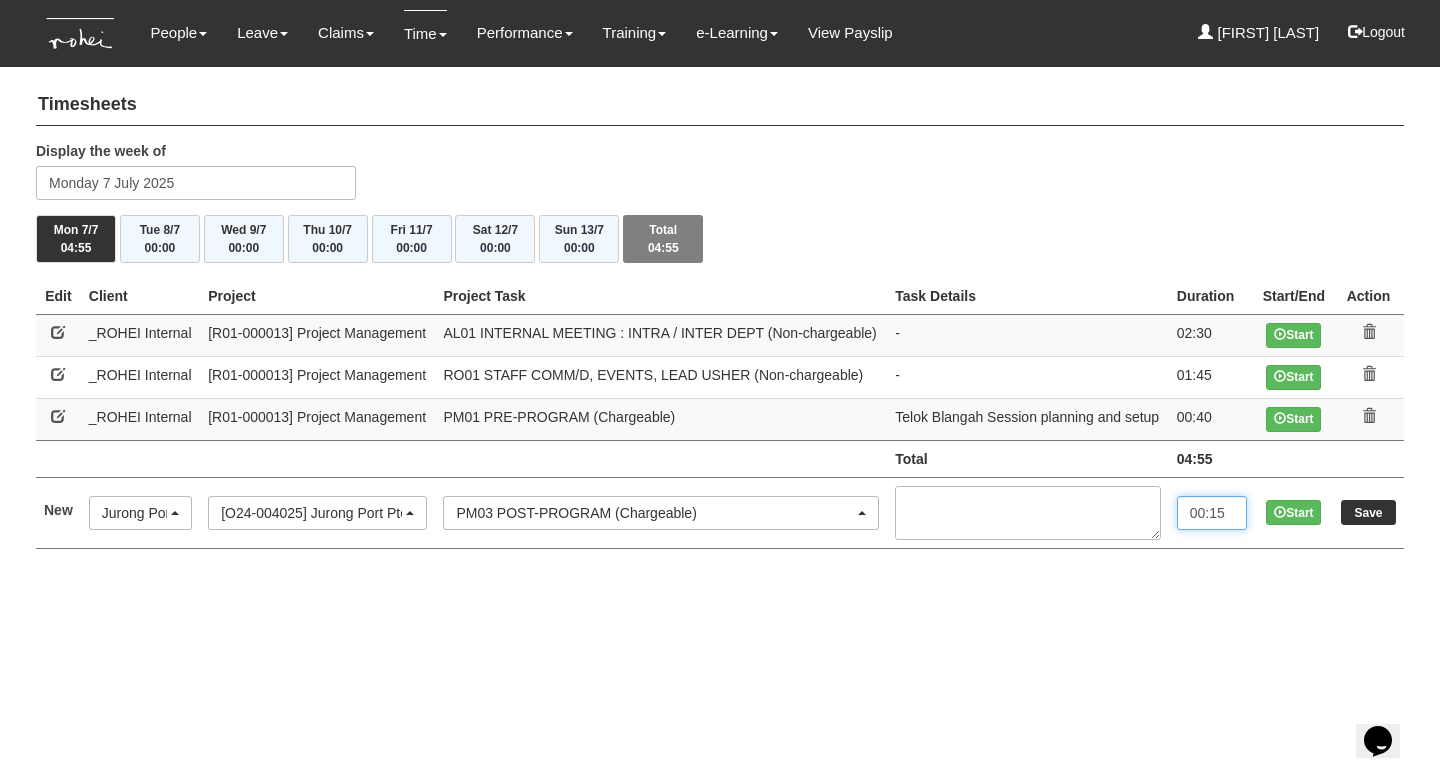 type on "00:15" 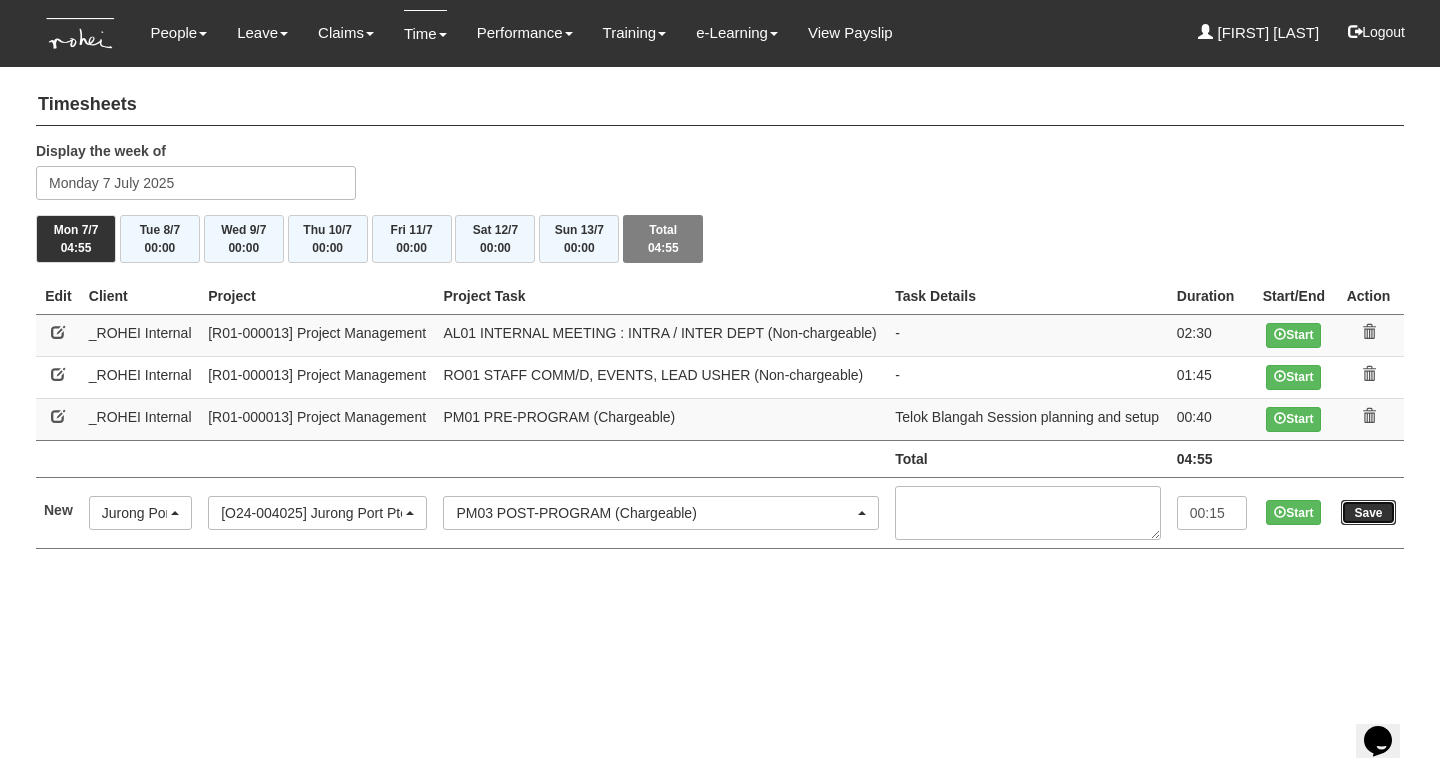 click on "Save" at bounding box center (1368, 512) 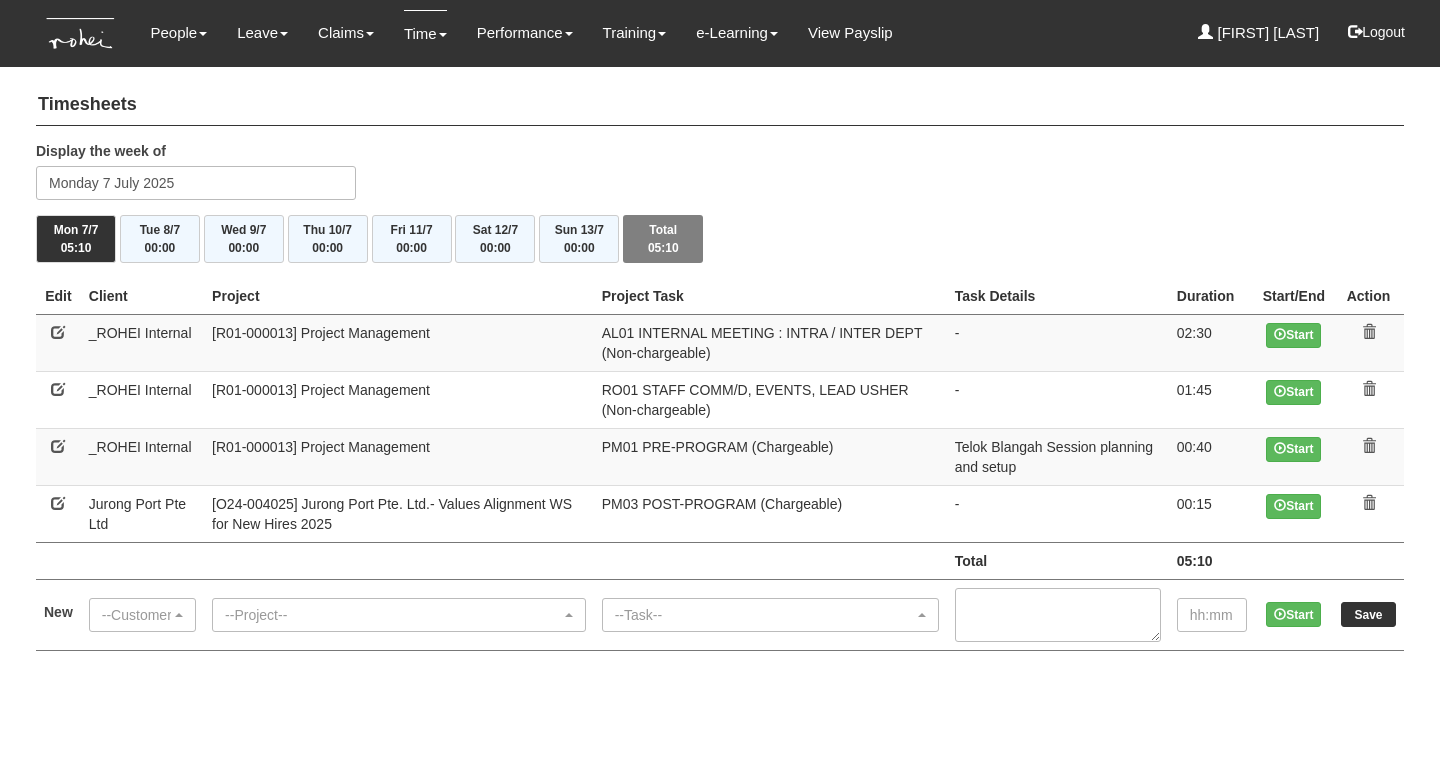 scroll, scrollTop: 0, scrollLeft: 0, axis: both 